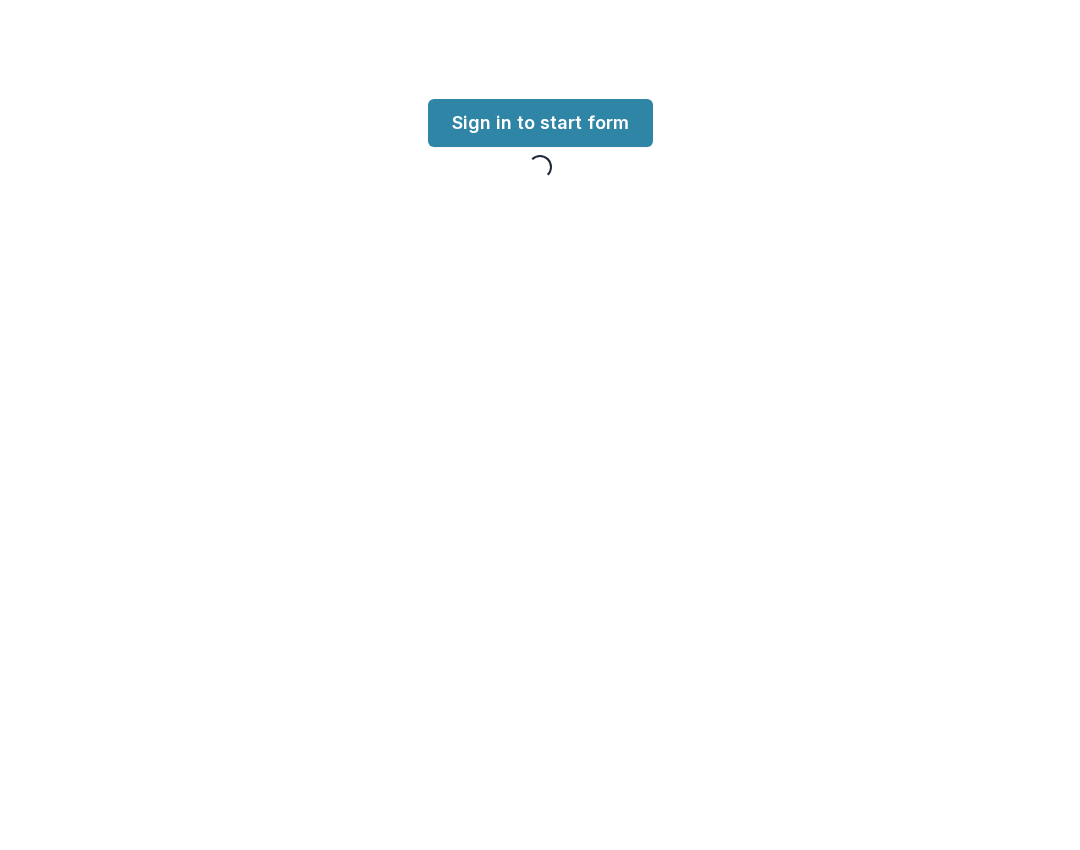 scroll, scrollTop: 0, scrollLeft: 0, axis: both 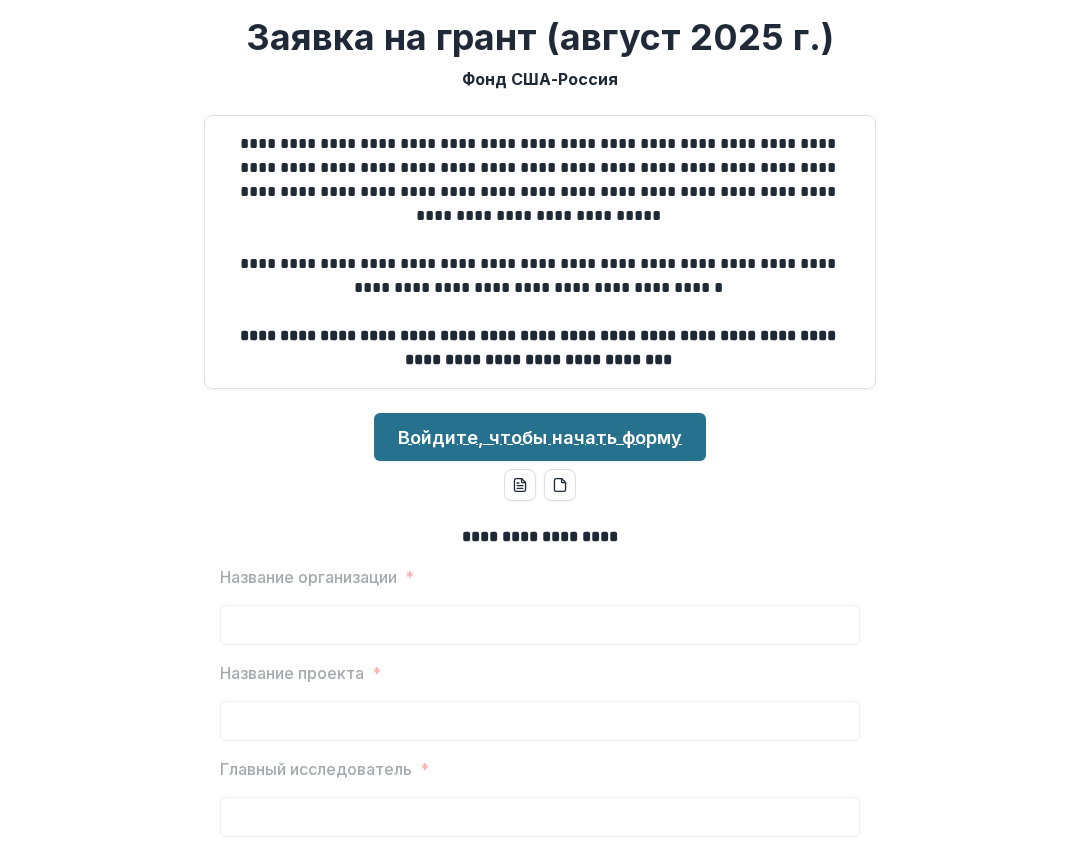 click on "Войдите, чтобы начать форму" at bounding box center (540, 437) 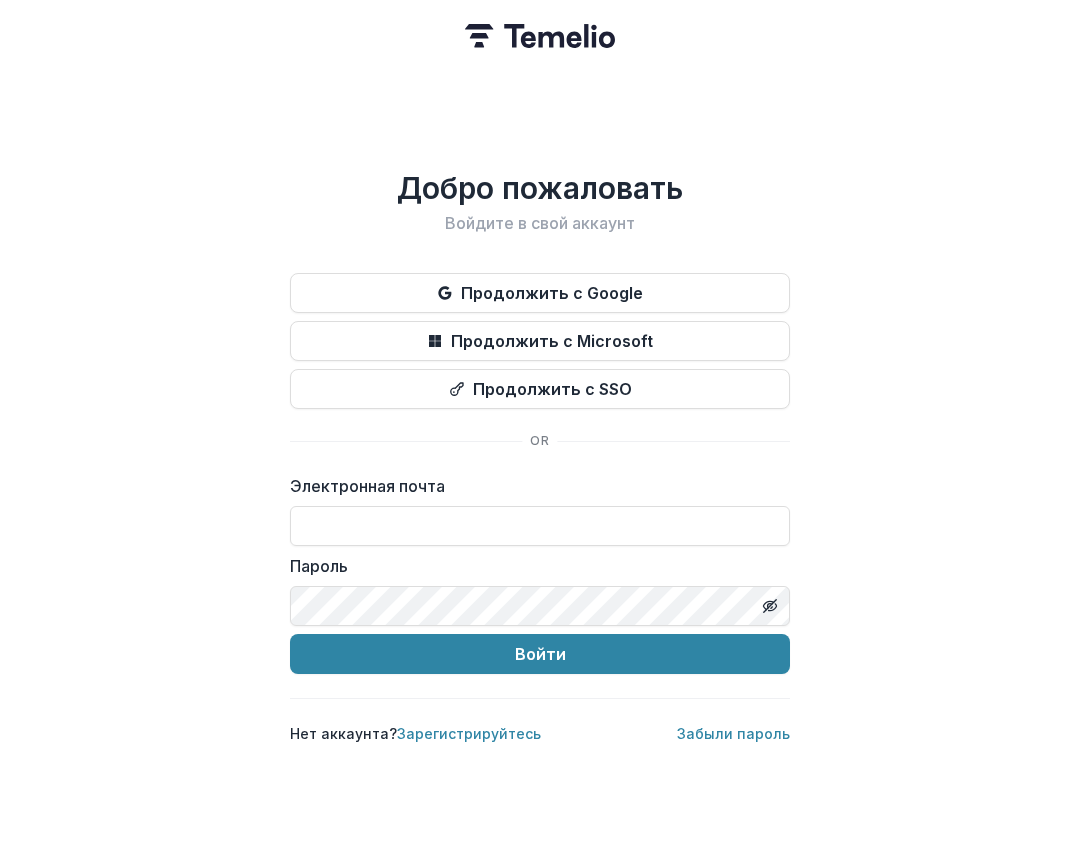 scroll, scrollTop: 0, scrollLeft: 0, axis: both 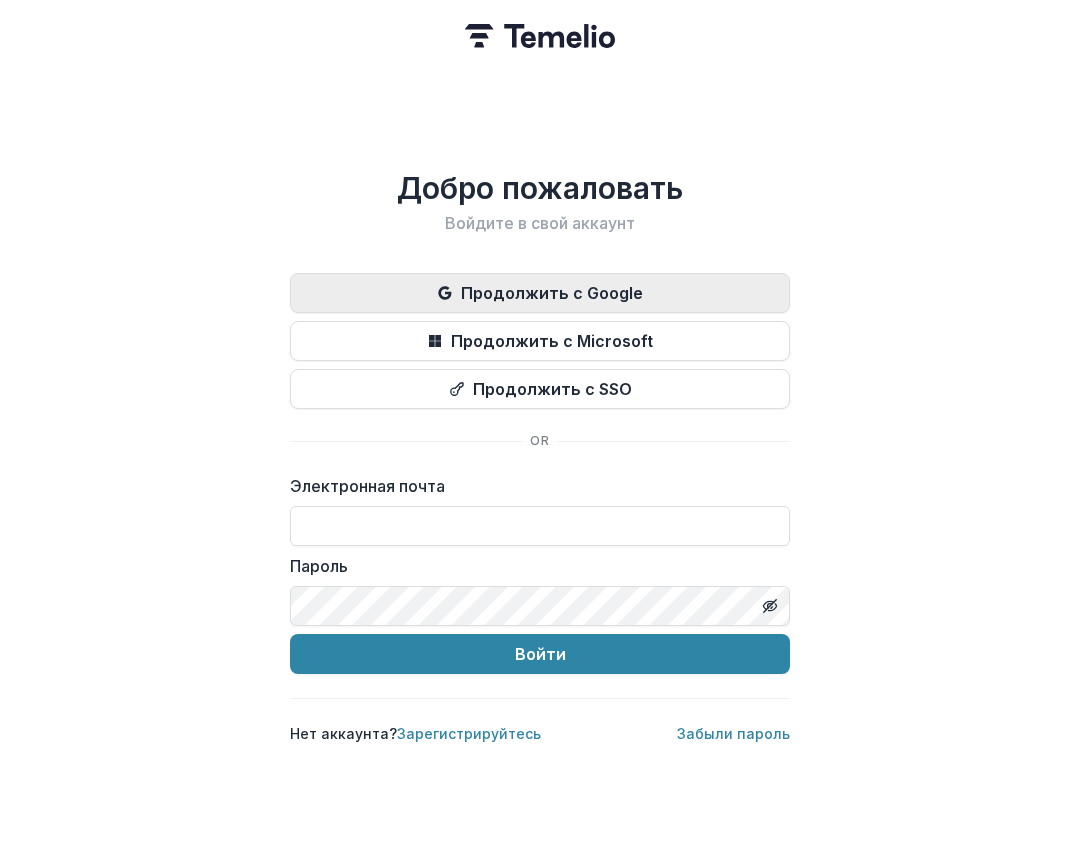 click on "Продолжить с Google" at bounding box center (552, 293) 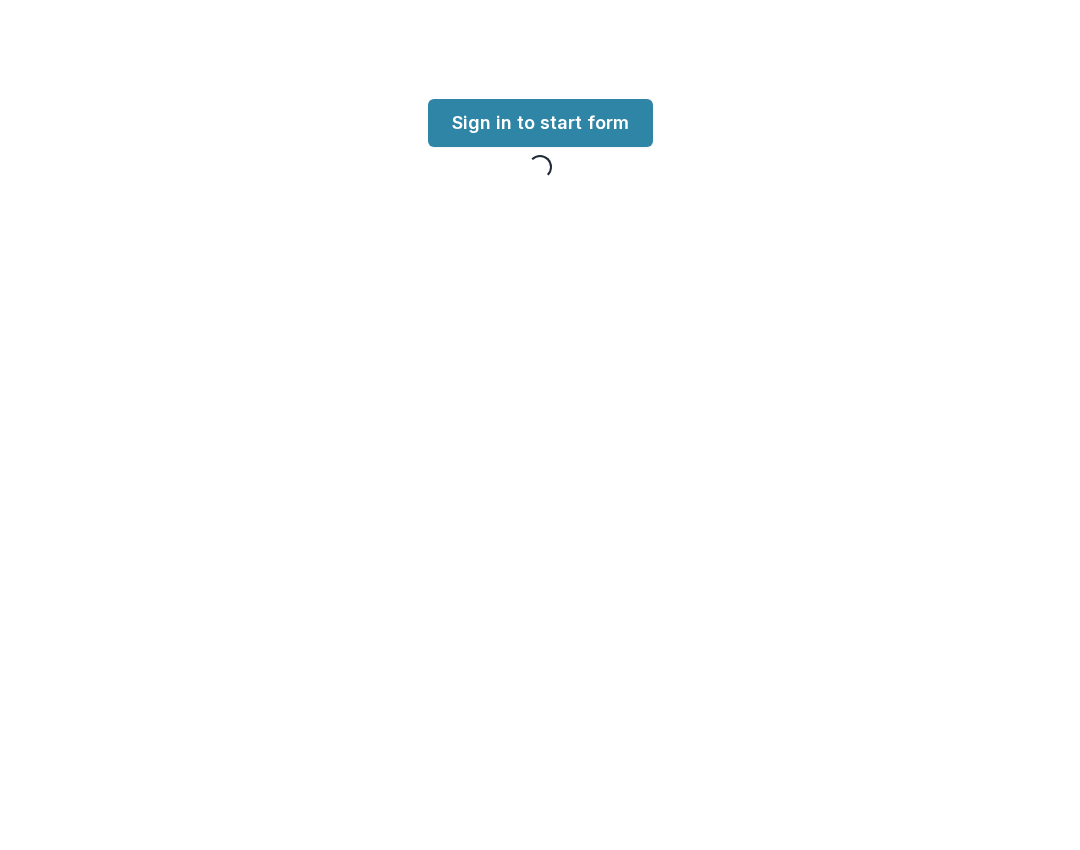 scroll, scrollTop: 0, scrollLeft: 0, axis: both 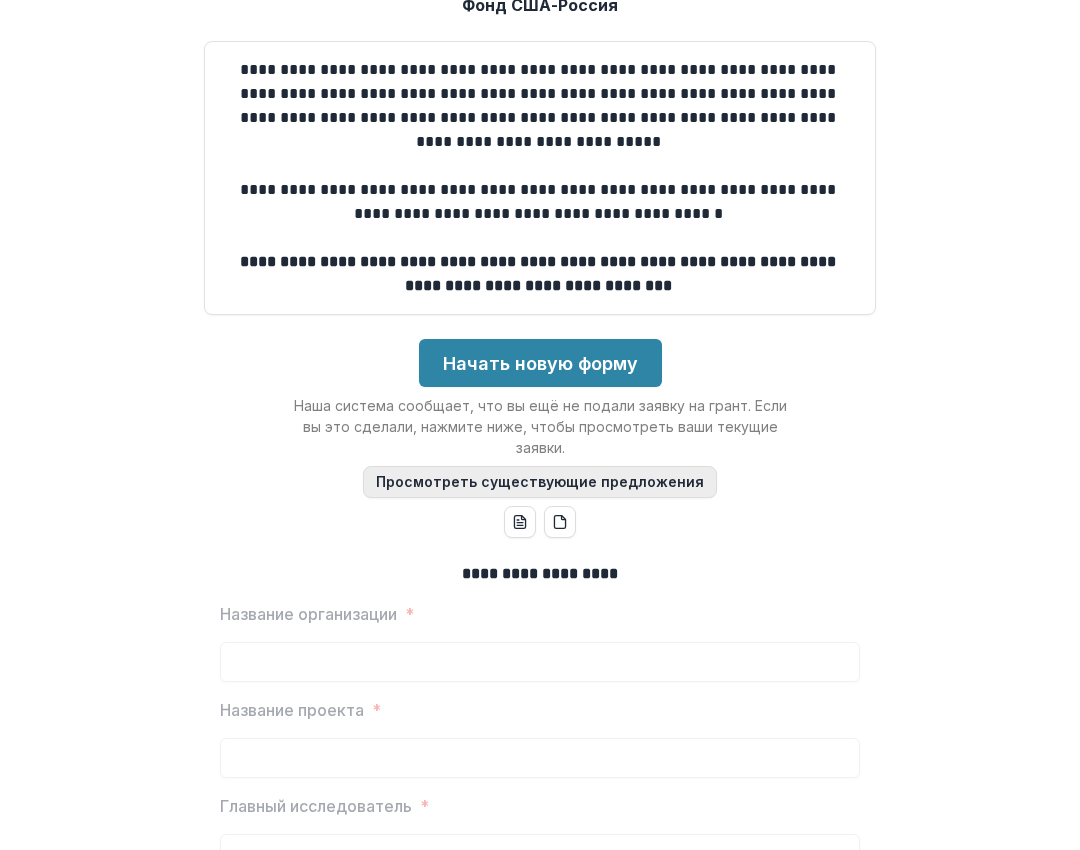 click on "Просмотреть существующие предложения" at bounding box center (540, 481) 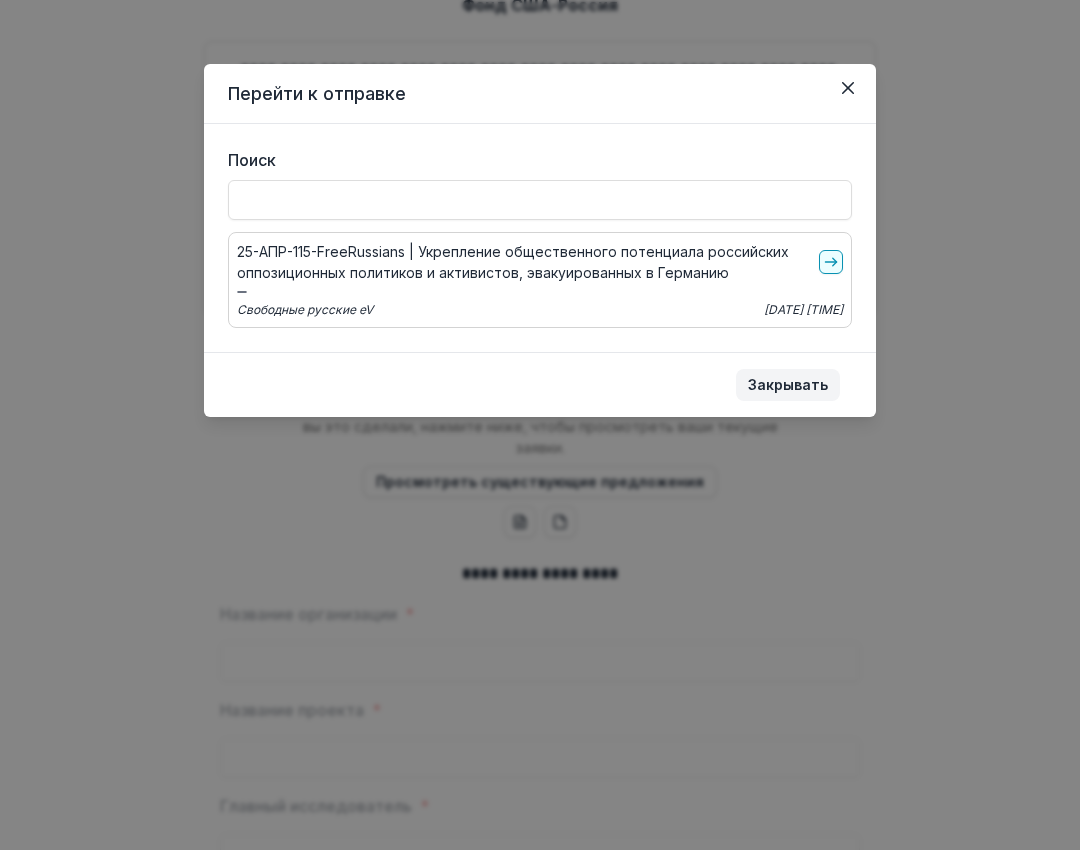 click on "Закрывать" at bounding box center (788, 384) 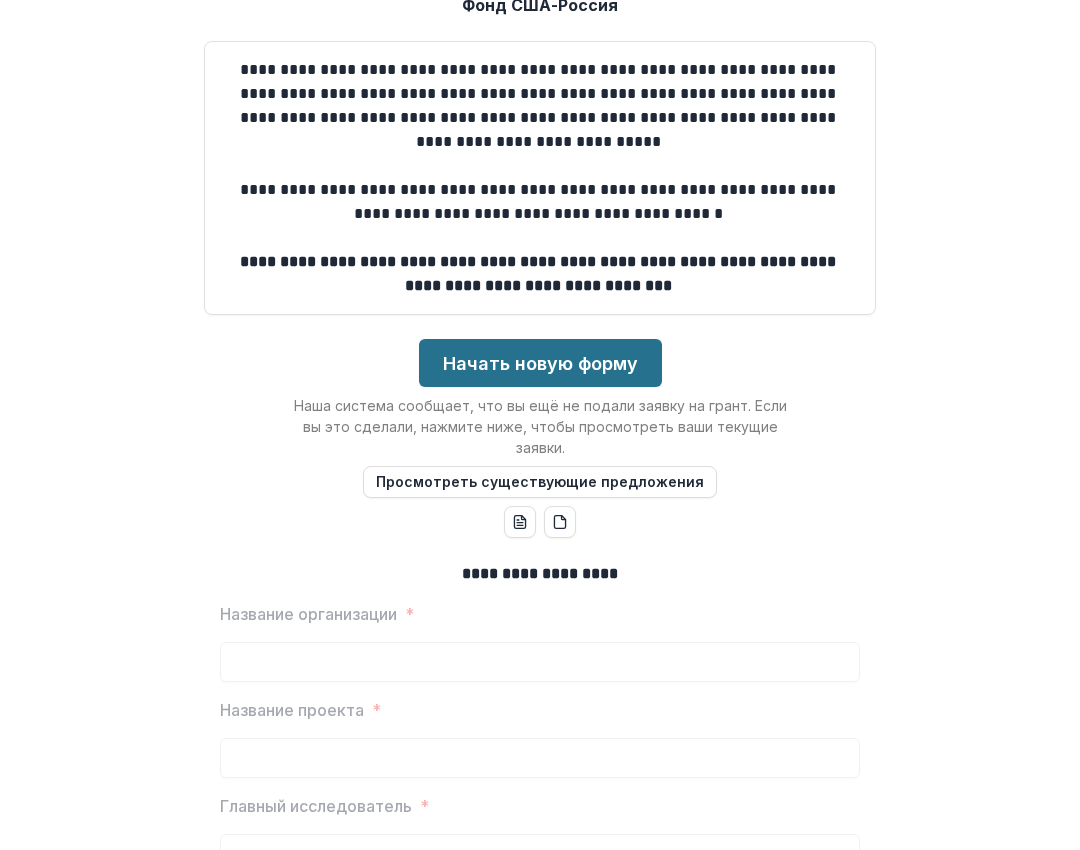 click on "Начать новую форму" at bounding box center [540, 363] 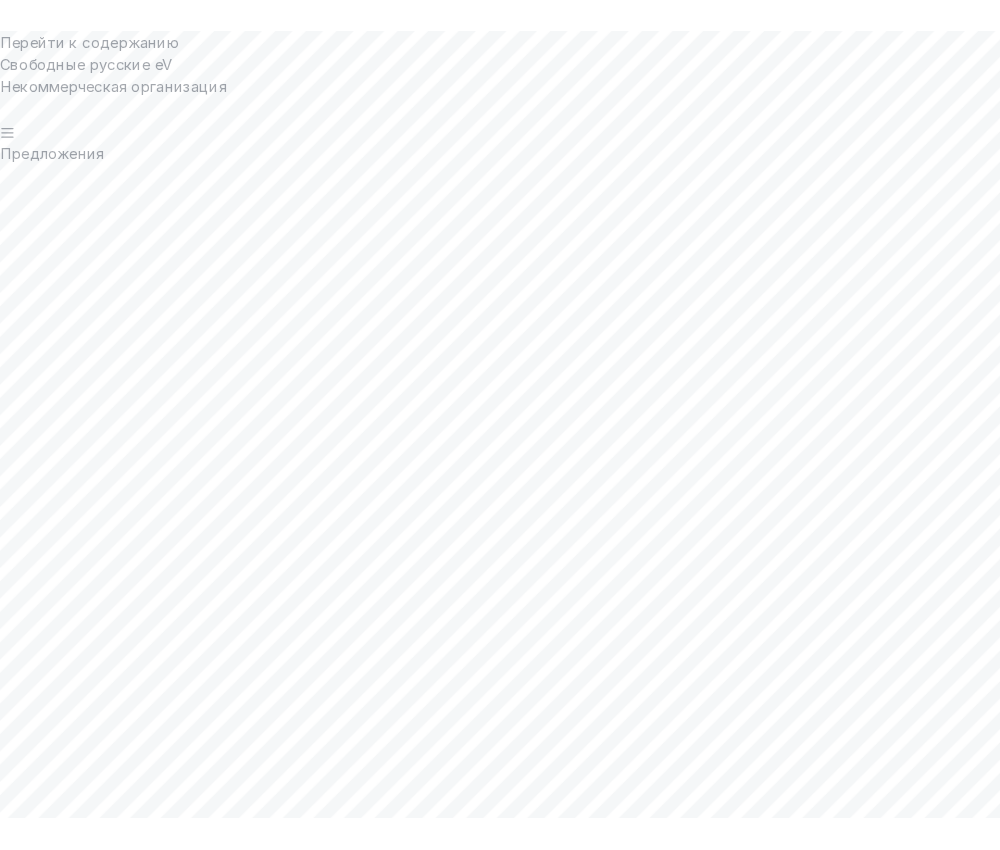 scroll, scrollTop: 70, scrollLeft: 0, axis: vertical 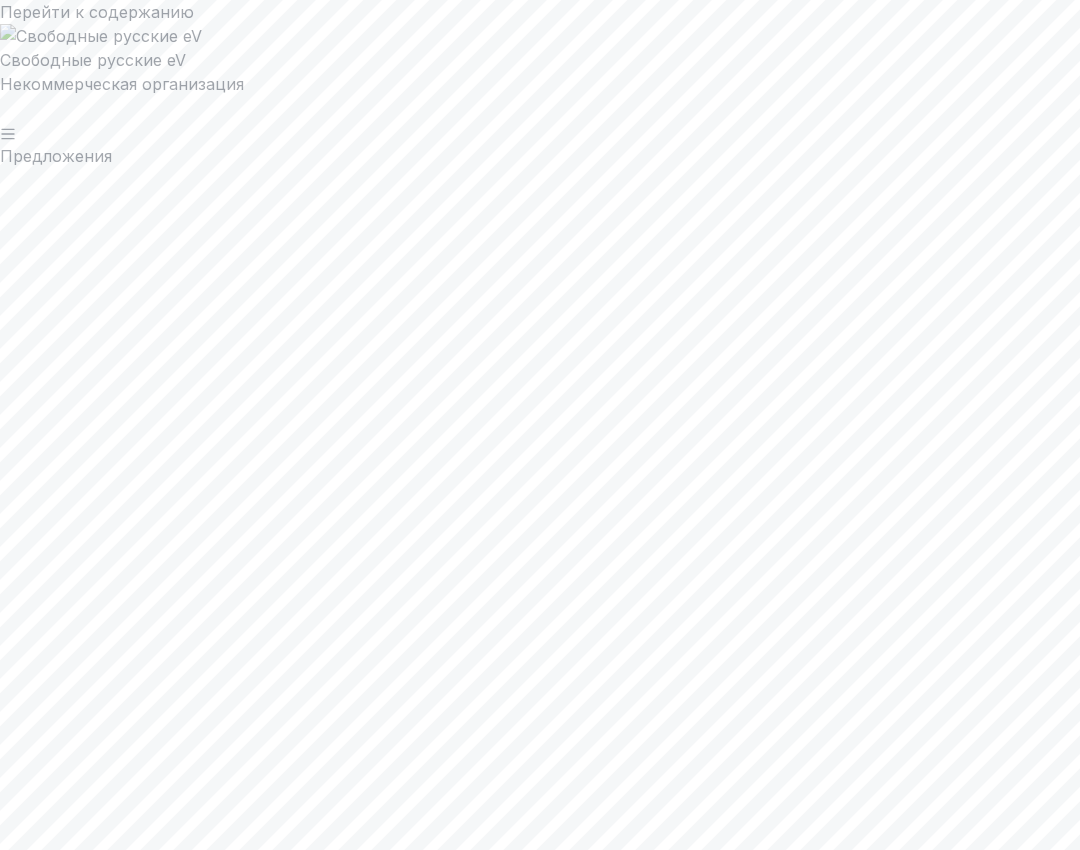 click on "Название проекта *" at bounding box center (540, 9227) 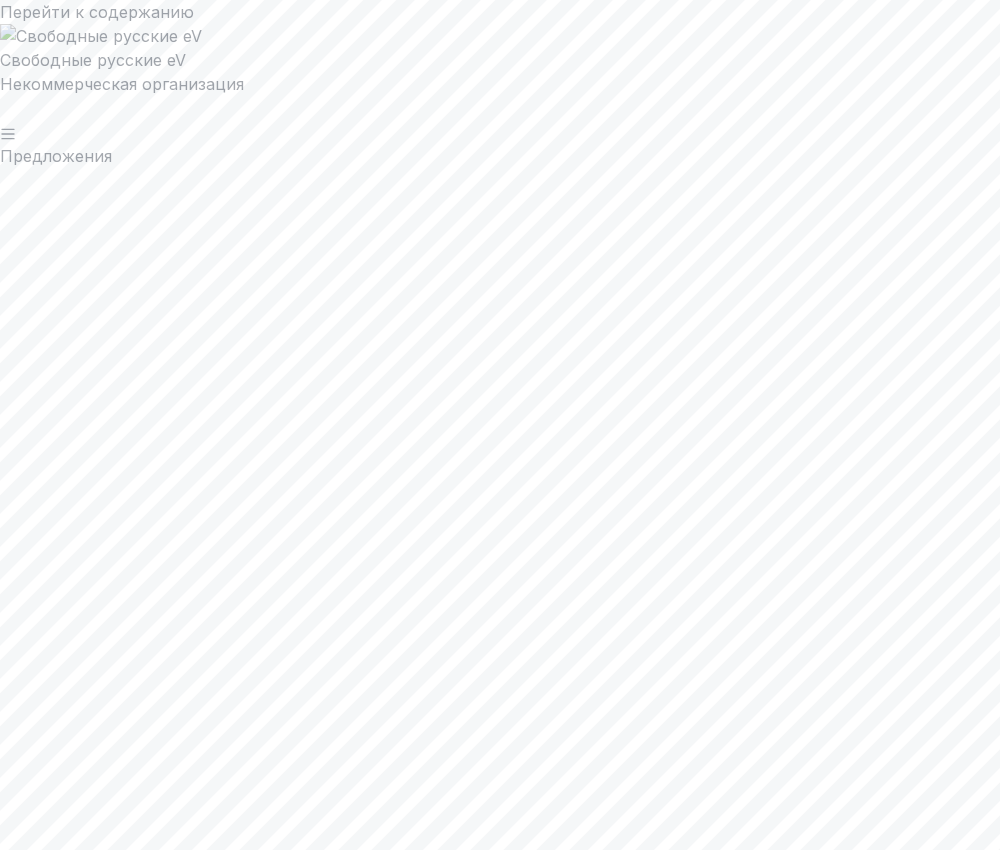 paste on "**********" 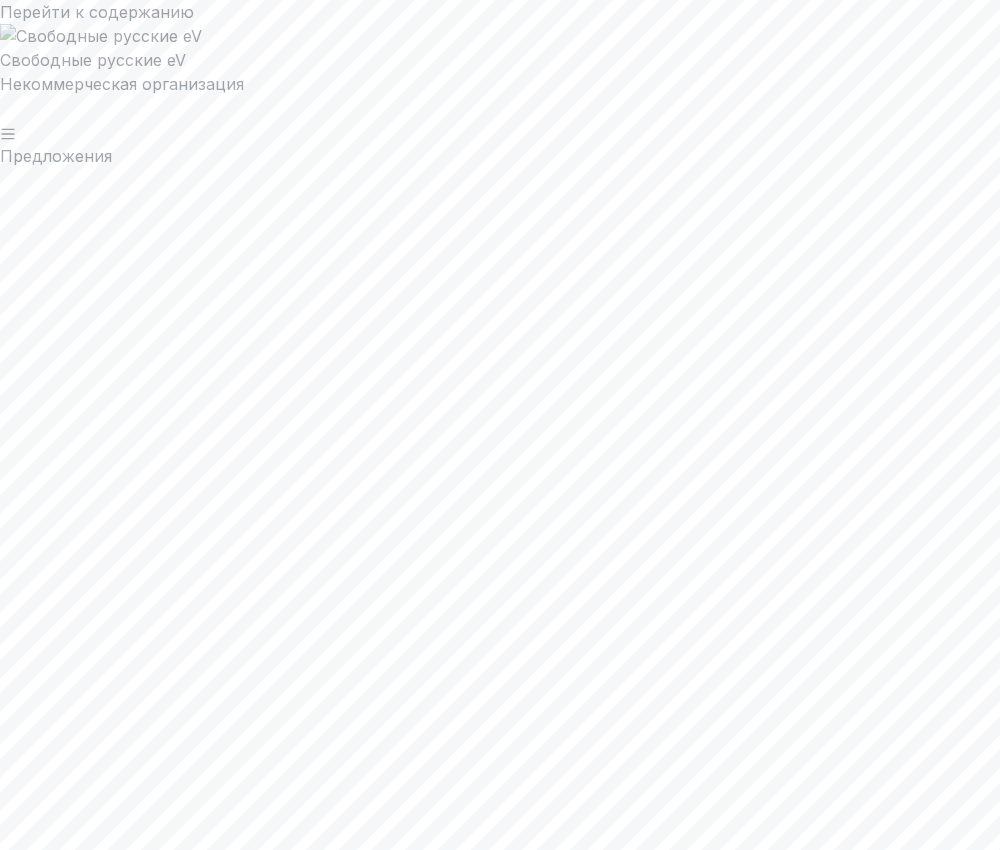 type on "**********" 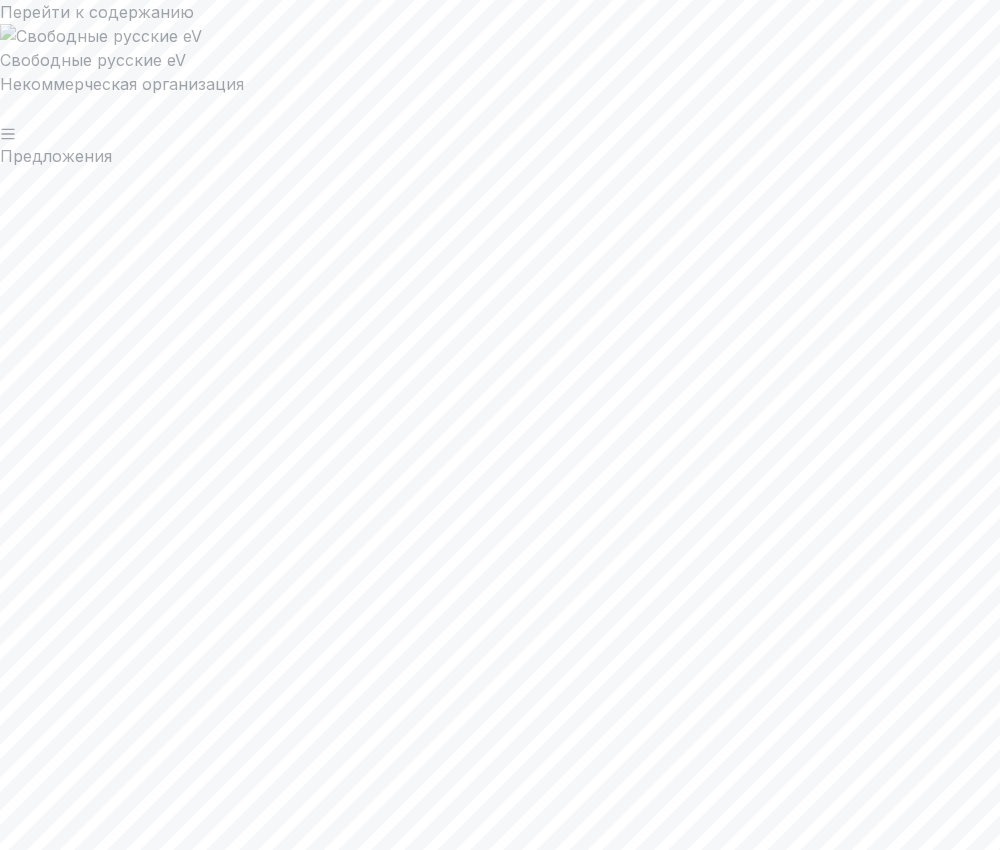scroll, scrollTop: 1843, scrollLeft: 0, axis: vertical 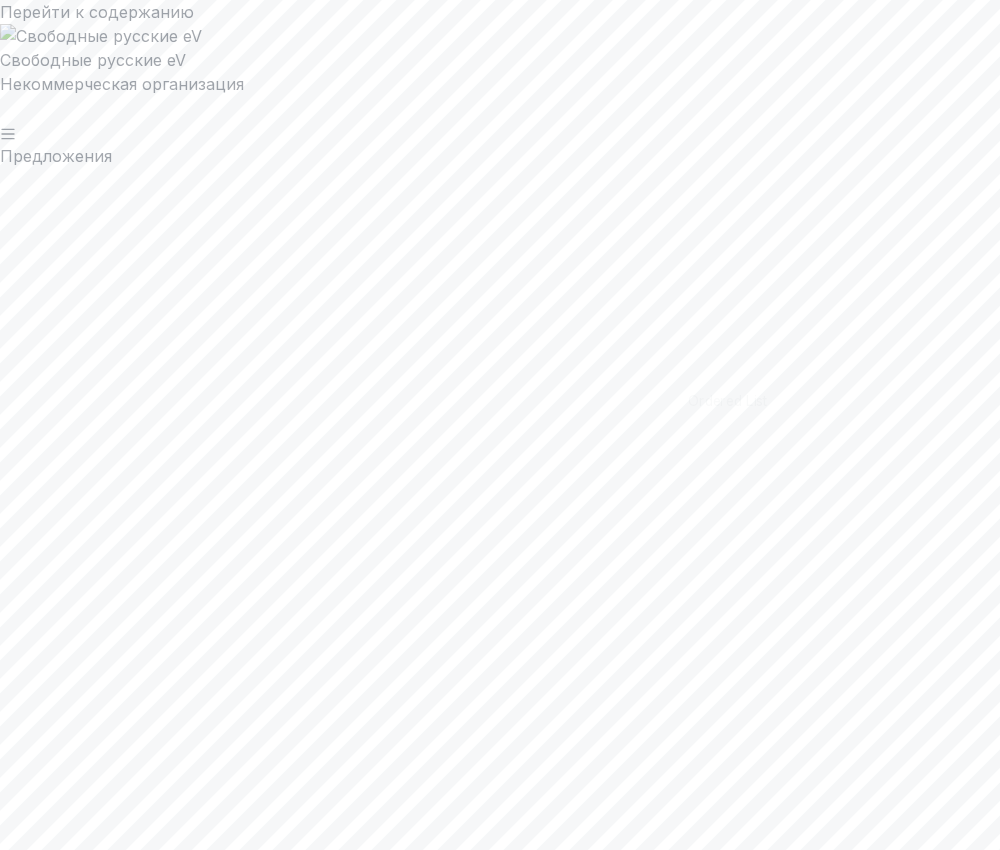 click at bounding box center (500, 10364) 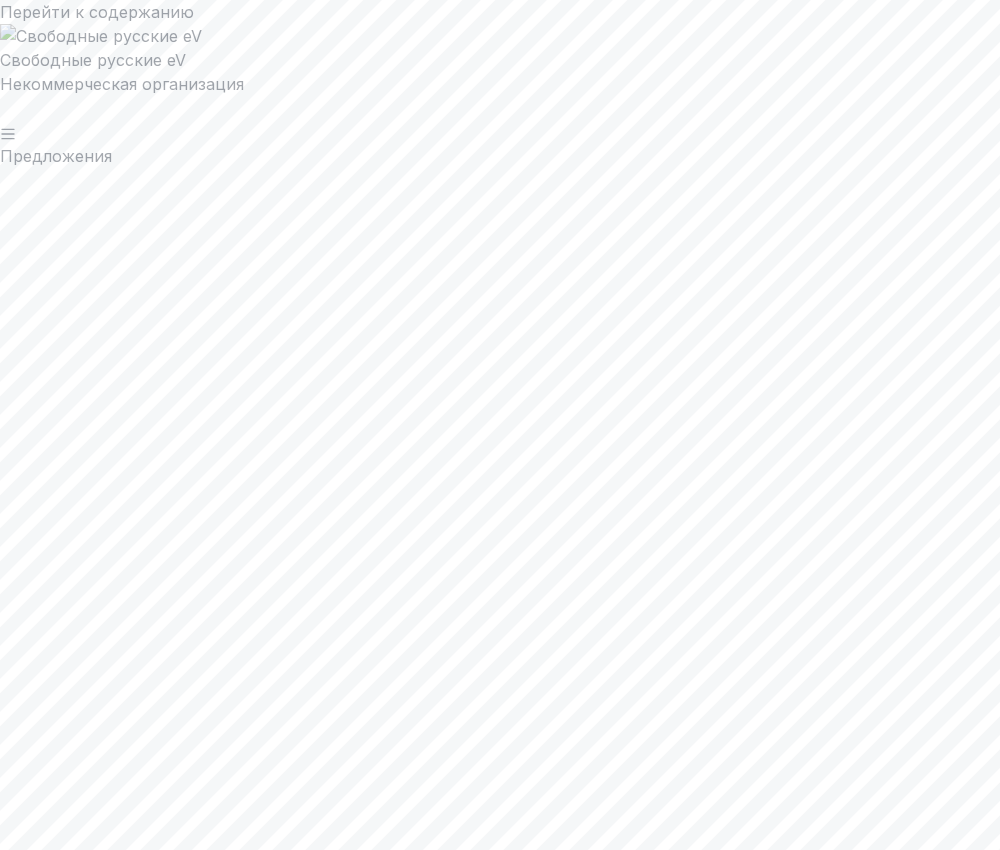 scroll, scrollTop: 2195, scrollLeft: 0, axis: vertical 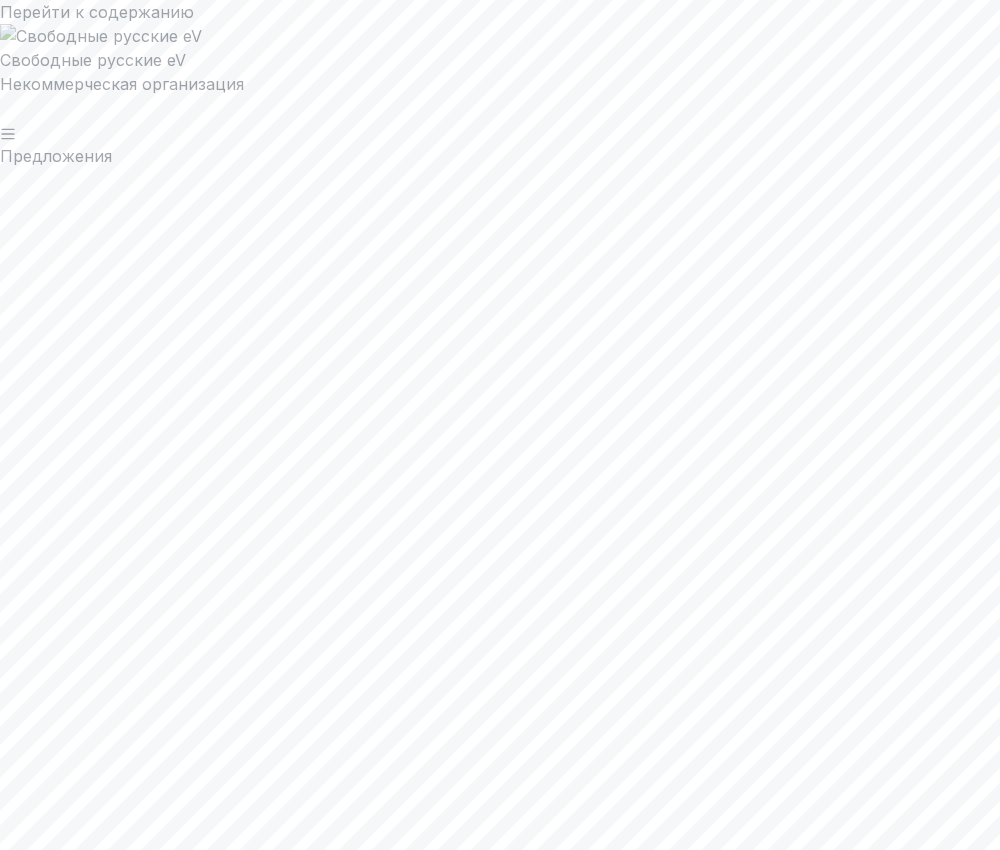 click 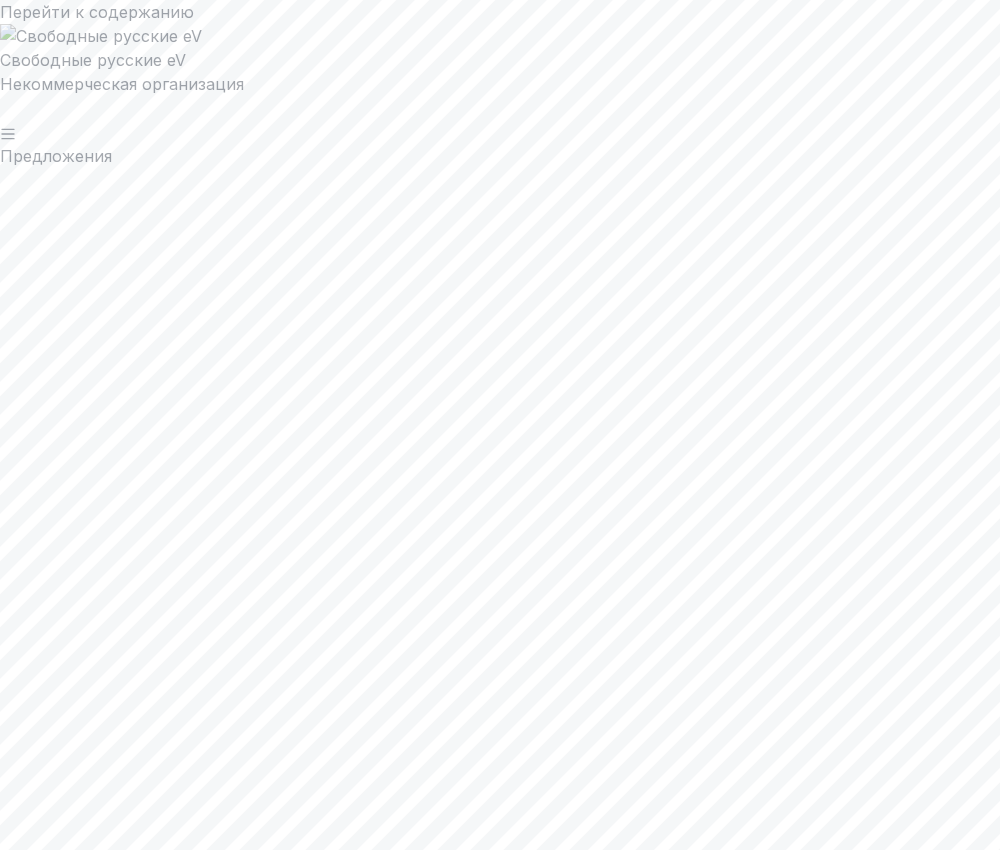 click on "**********" at bounding box center [500, 10387] 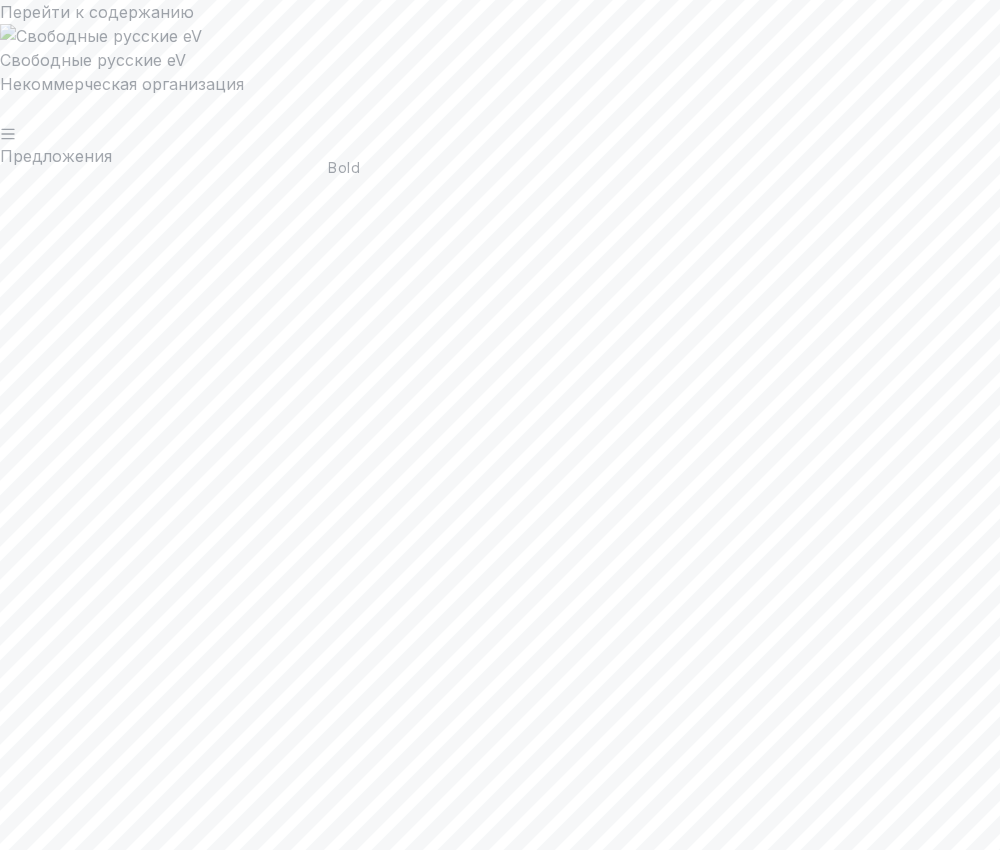 click 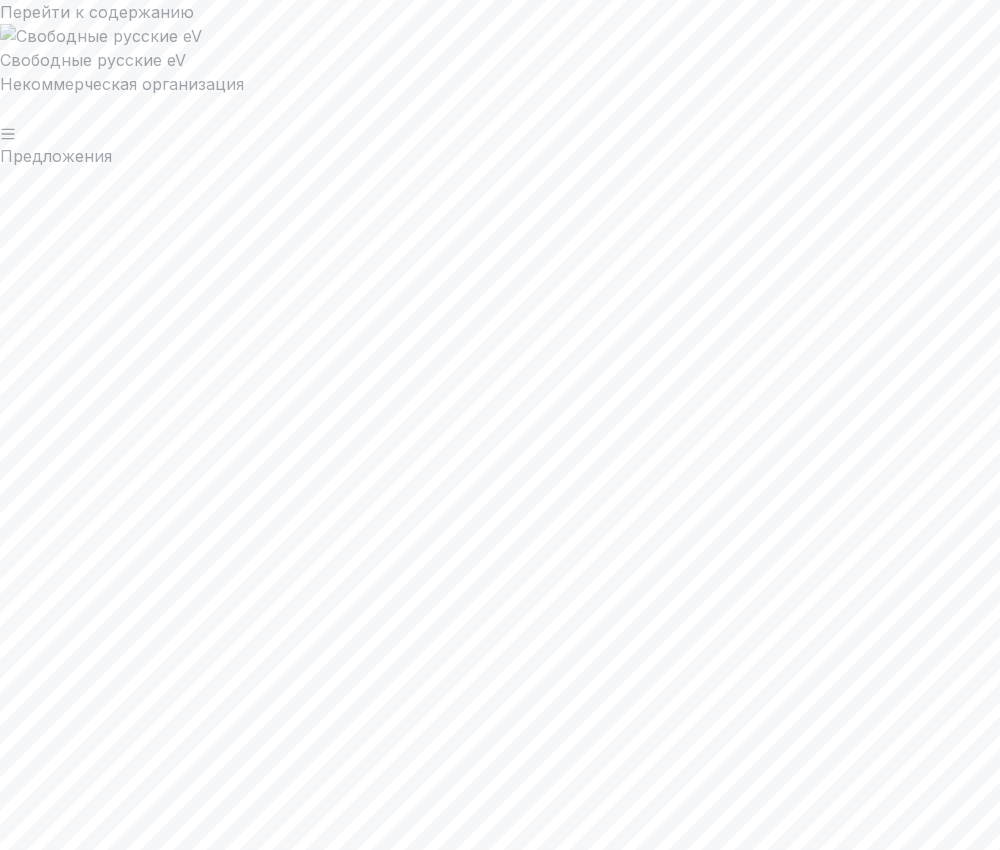 scroll, scrollTop: 2078, scrollLeft: 0, axis: vertical 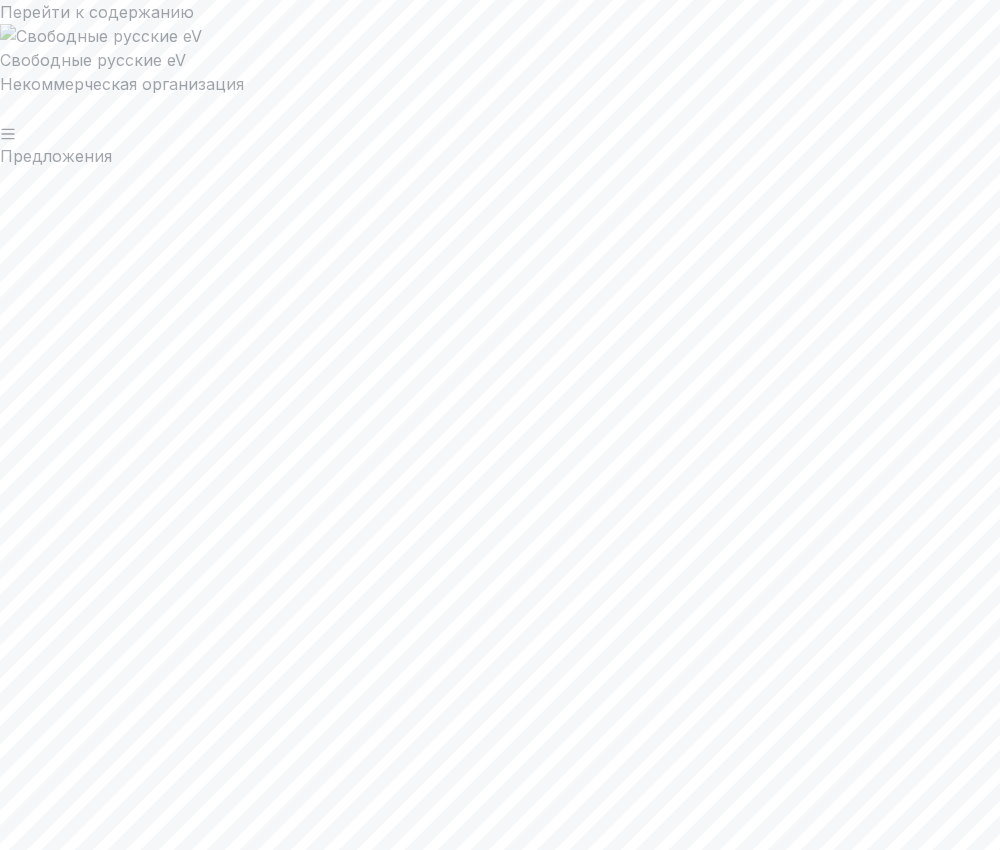 click 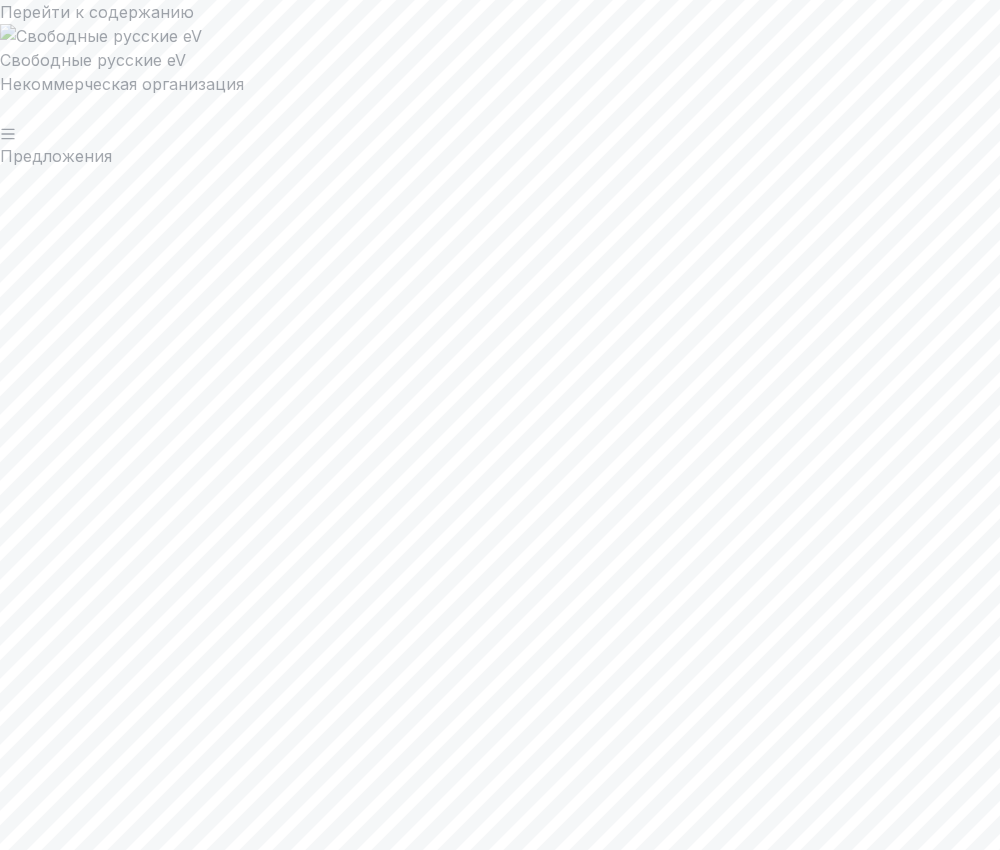 scroll, scrollTop: 2759, scrollLeft: 0, axis: vertical 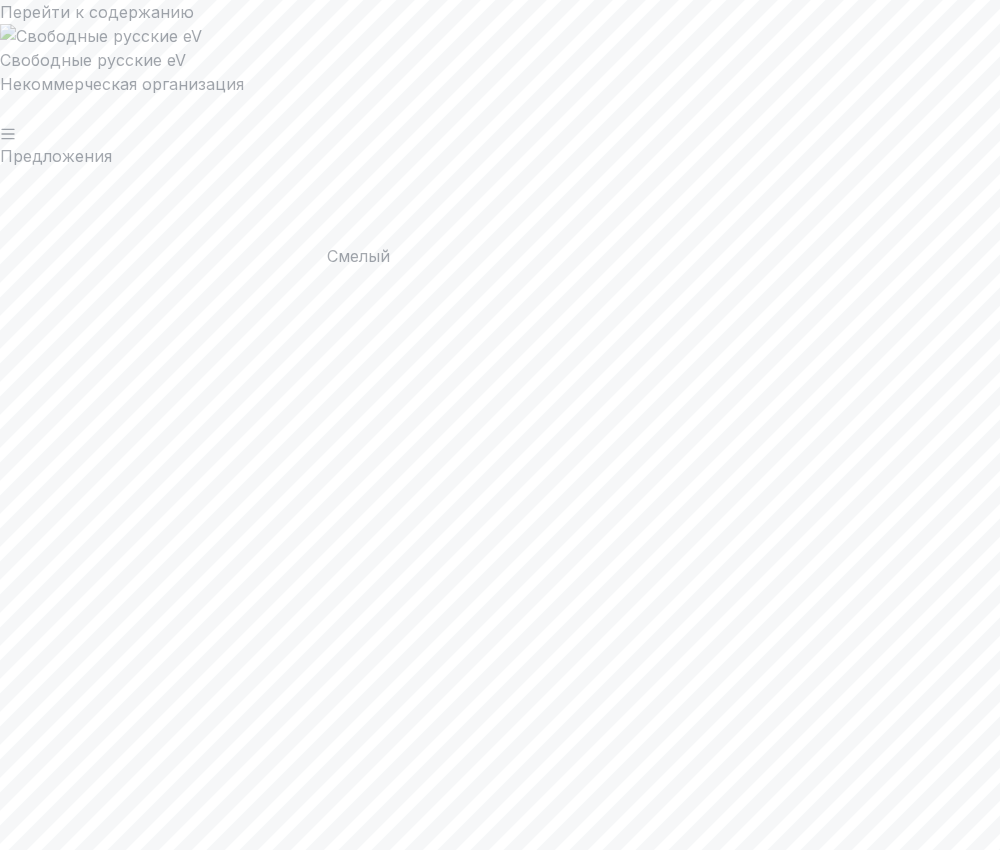 drag, startPoint x: 344, startPoint y: 224, endPoint x: 362, endPoint y: 224, distance: 18 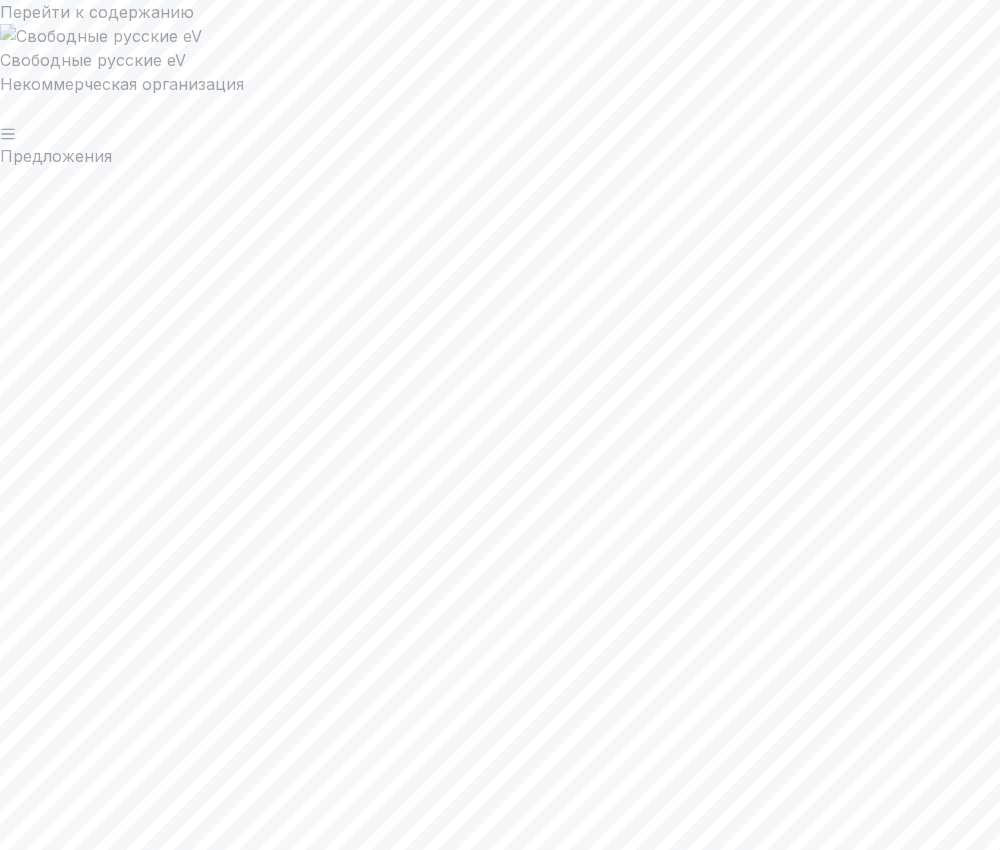scroll, scrollTop: 2081, scrollLeft: 0, axis: vertical 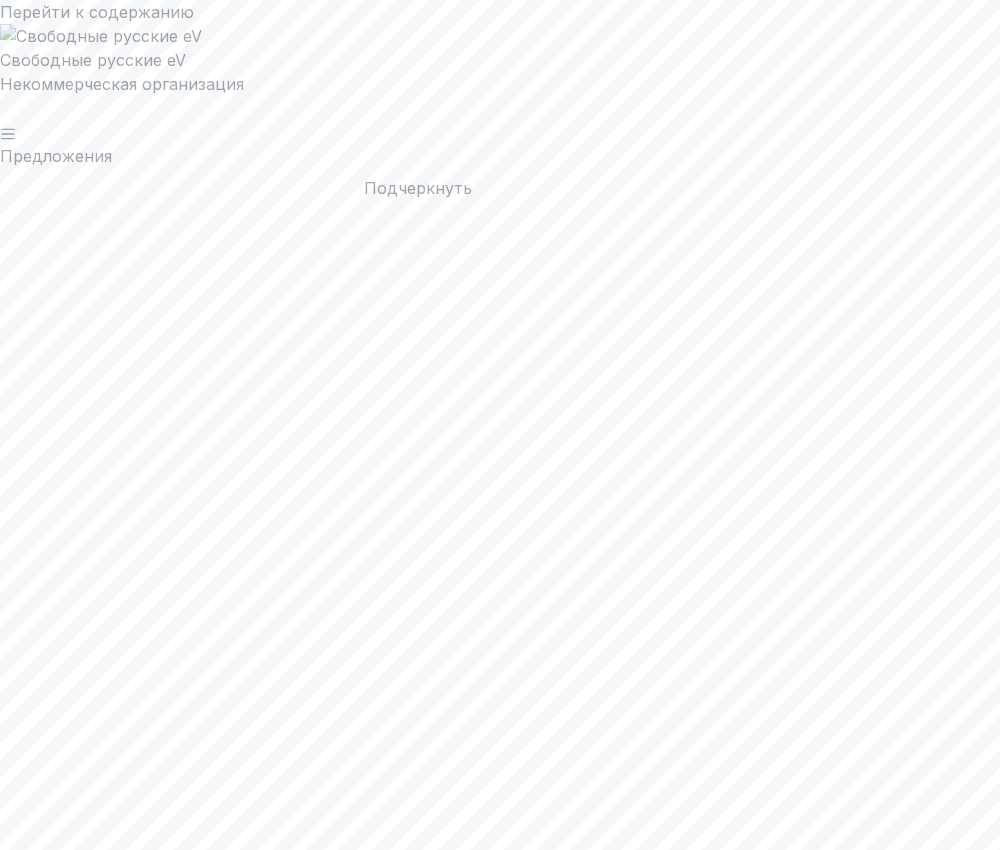click 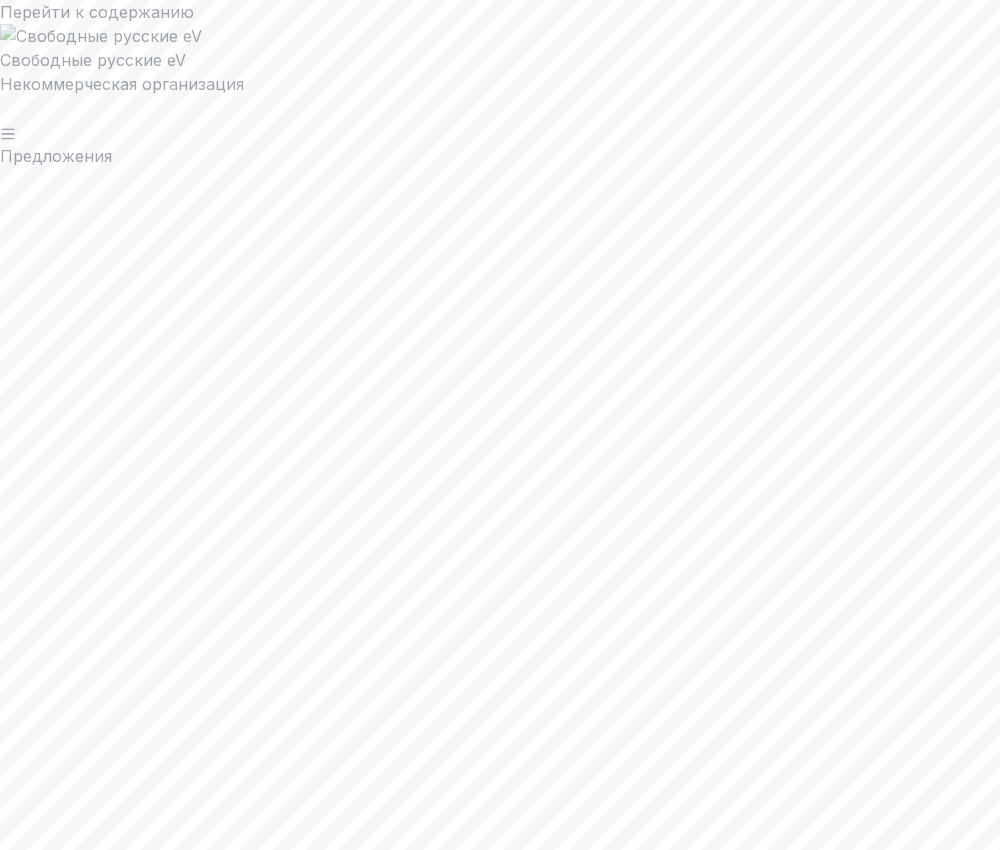 scroll, scrollTop: 3334, scrollLeft: 0, axis: vertical 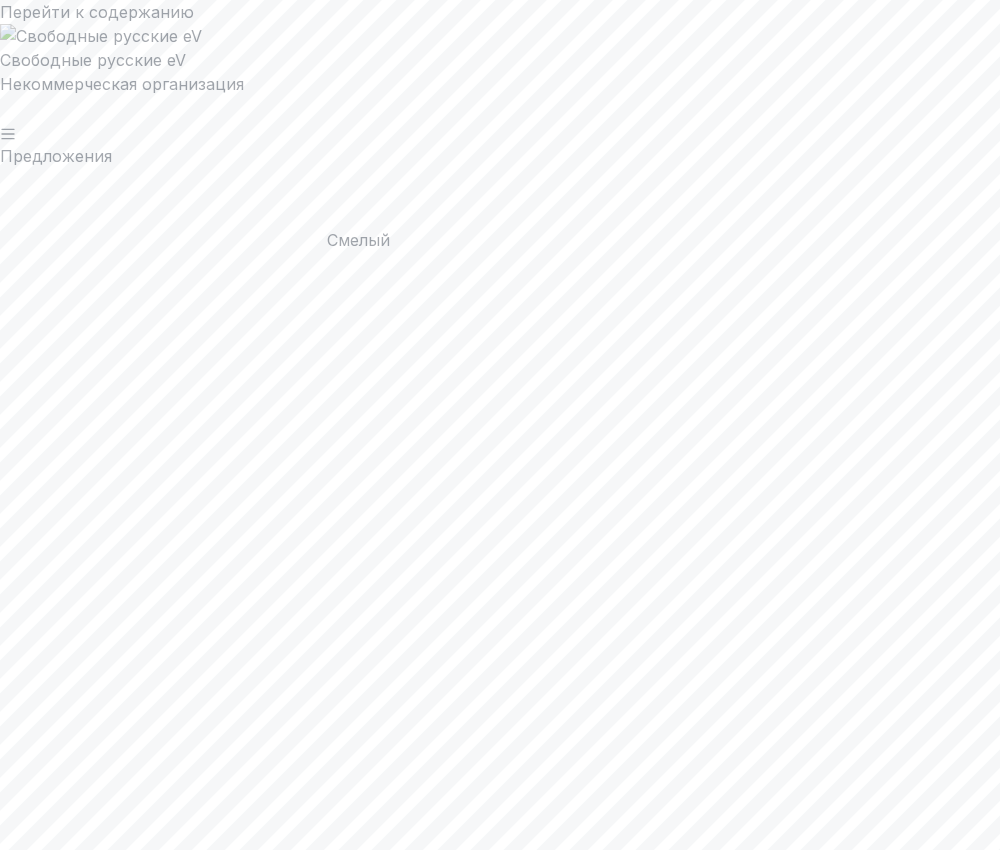 click 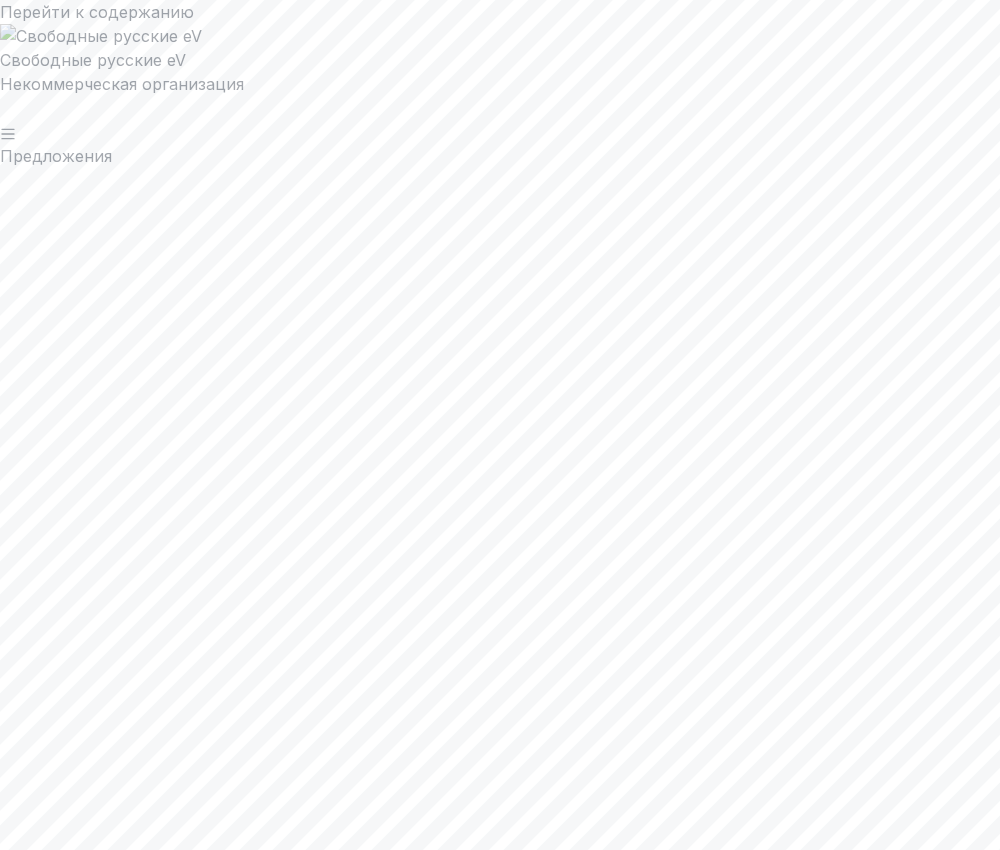 click 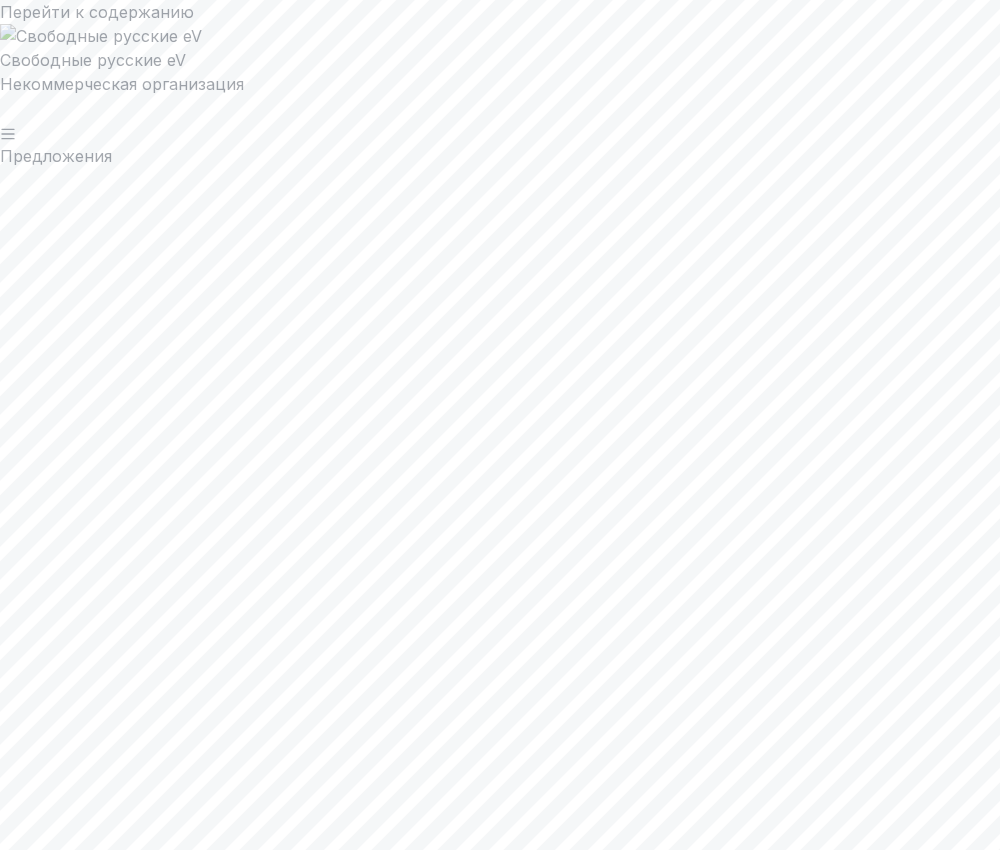 scroll, scrollTop: 3768, scrollLeft: 0, axis: vertical 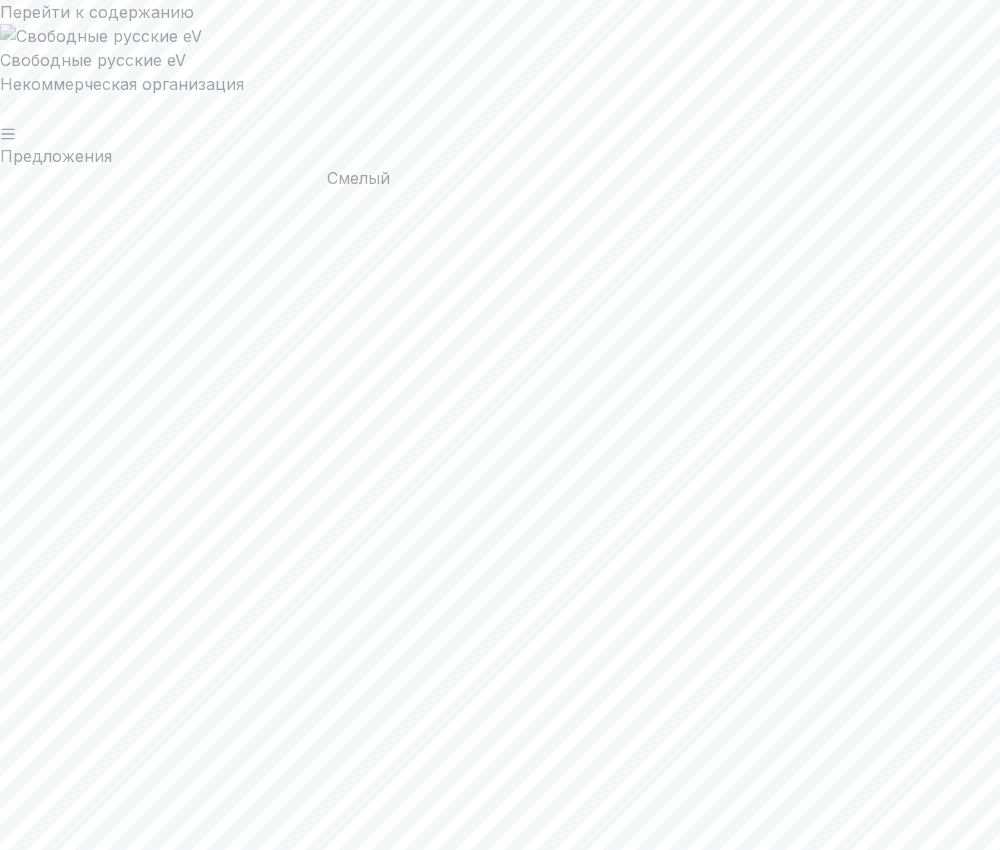 click 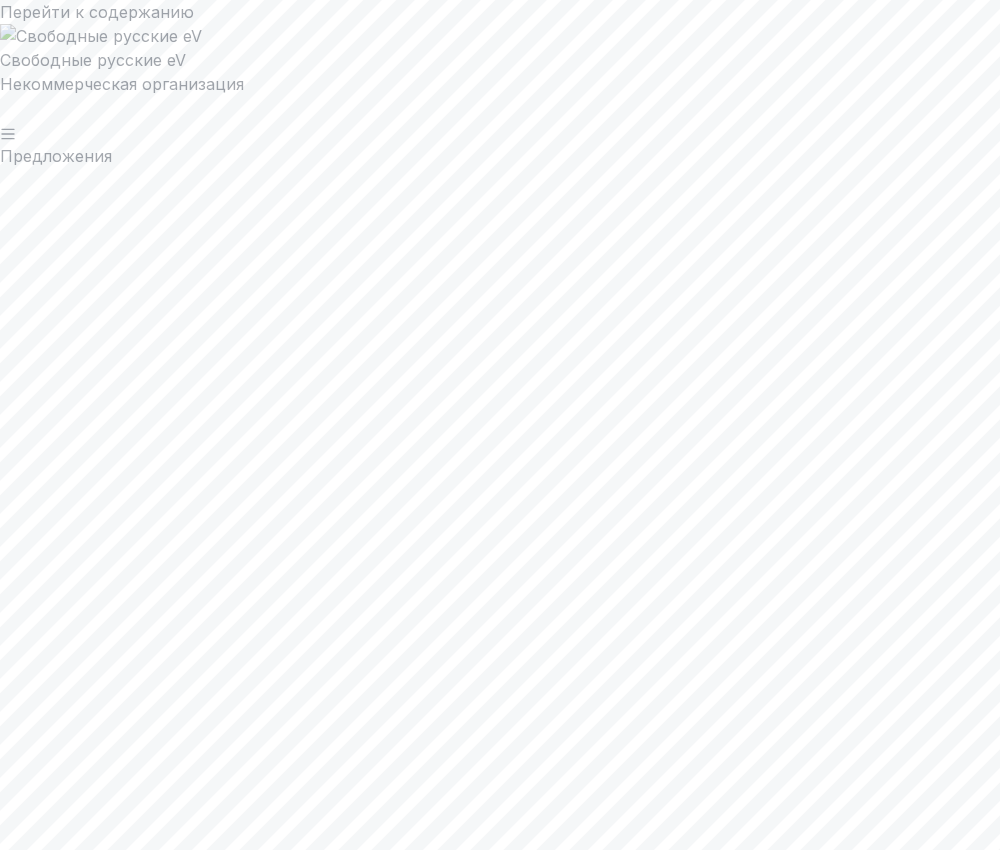 scroll, scrollTop: 2113, scrollLeft: 0, axis: vertical 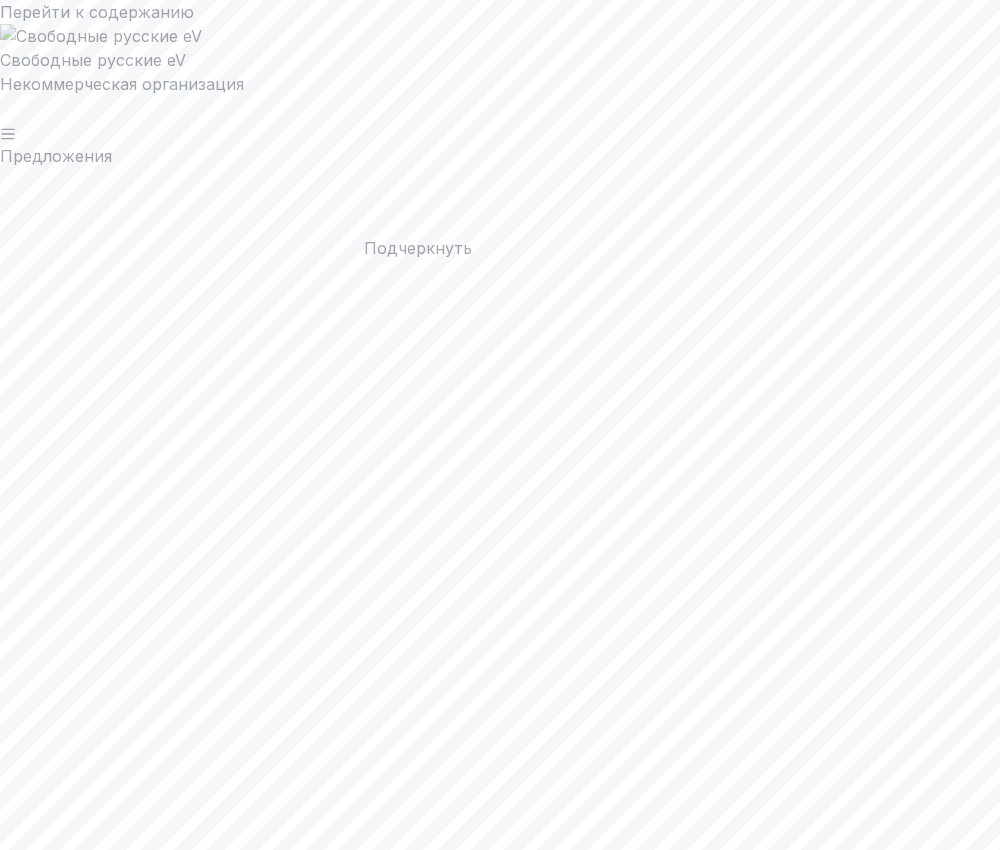 click 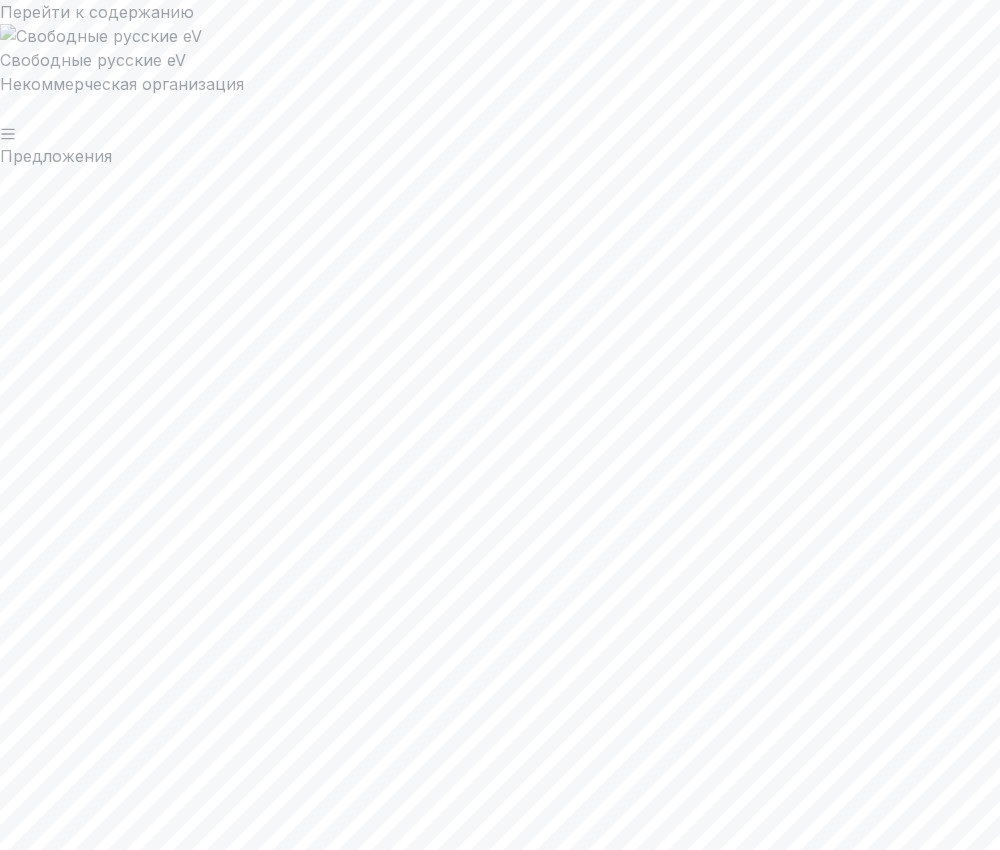 scroll, scrollTop: 3904, scrollLeft: 0, axis: vertical 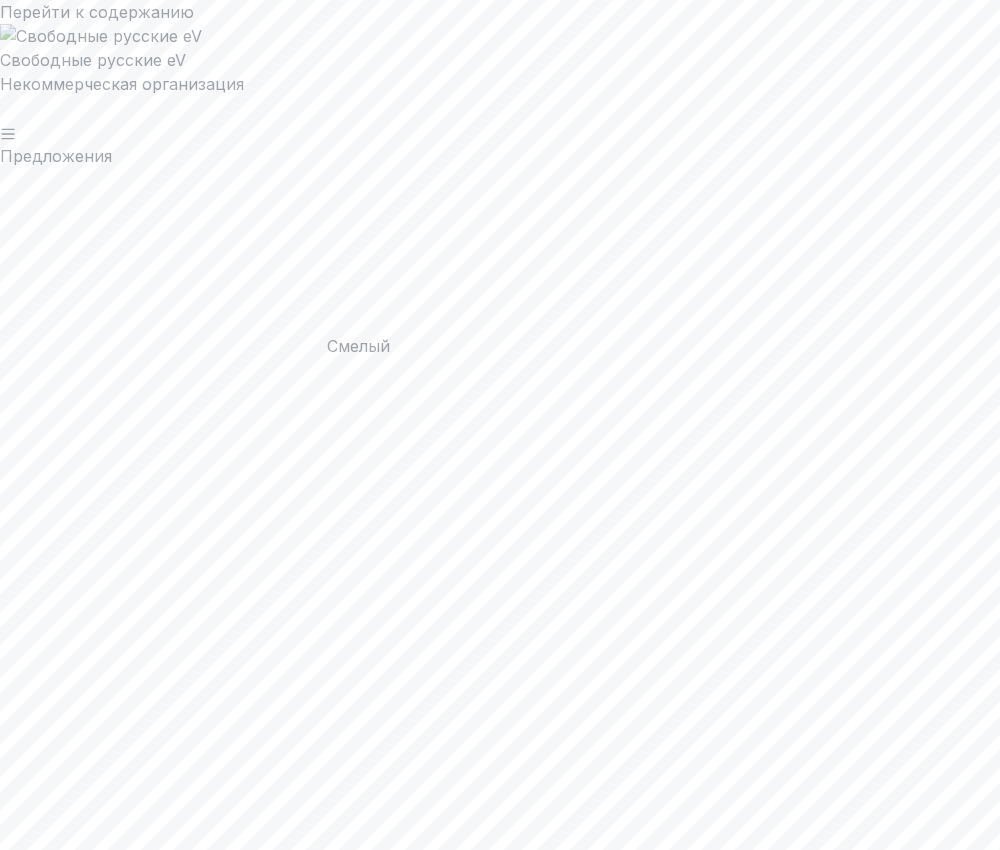click 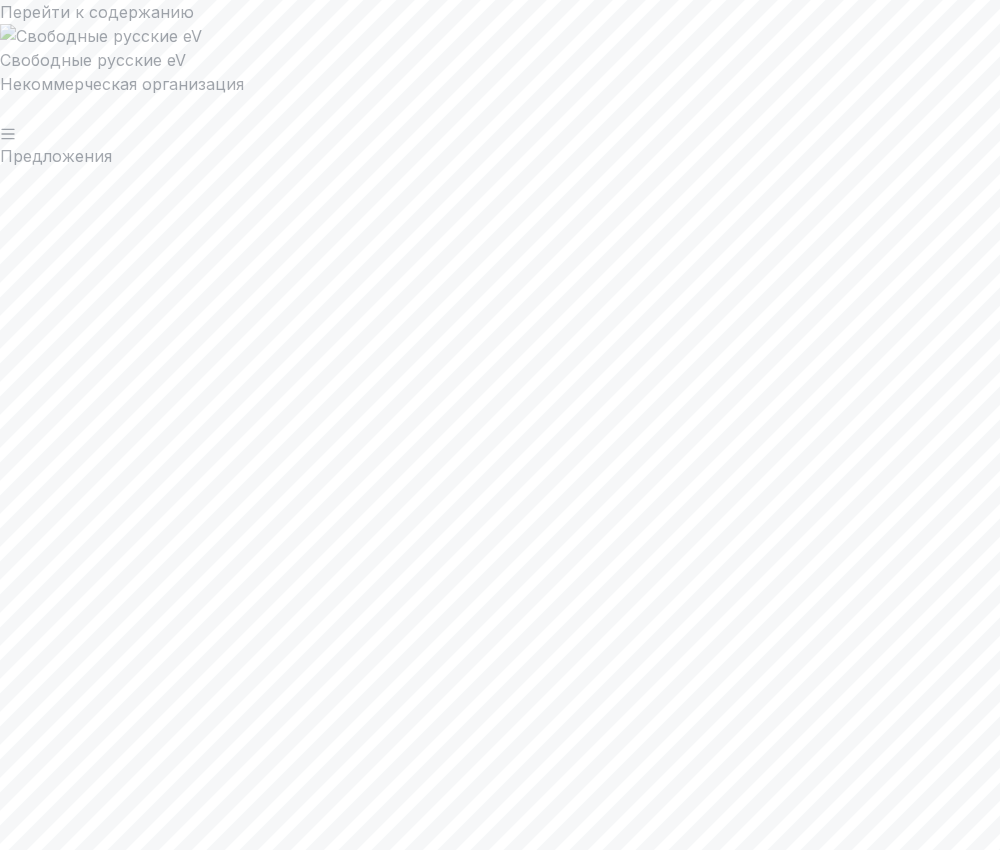 click 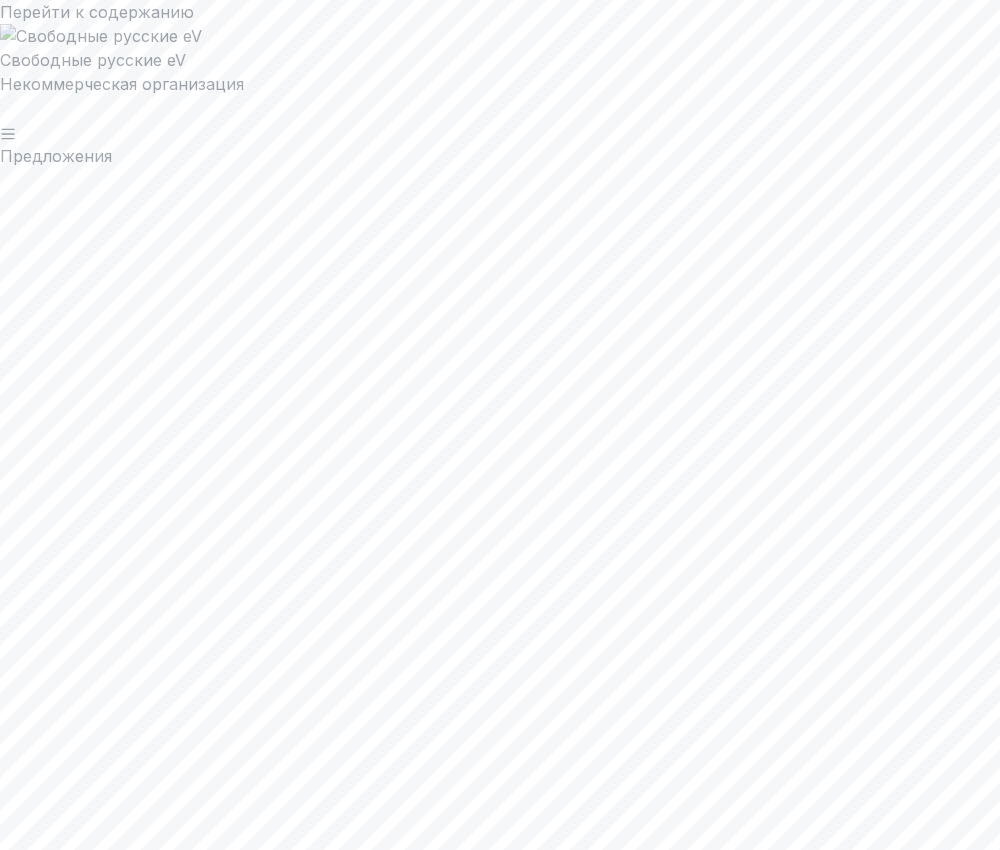 scroll, scrollTop: 4253, scrollLeft: 0, axis: vertical 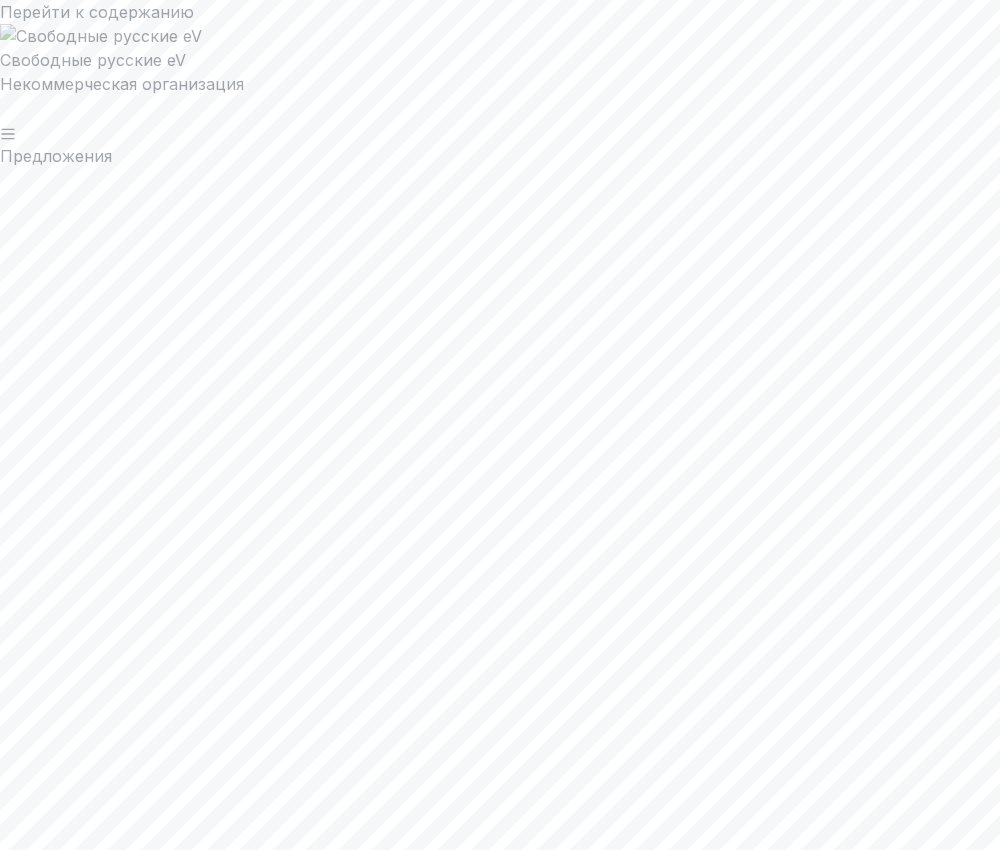 click at bounding box center [227, 12808] 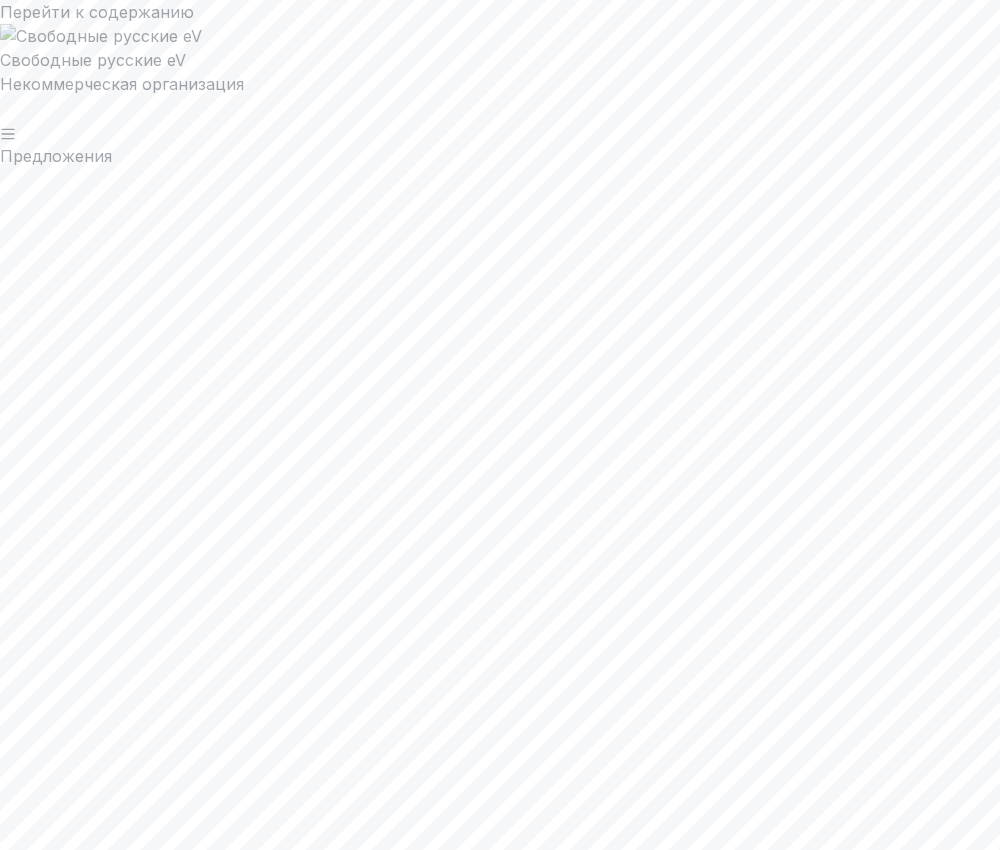 scroll, scrollTop: 5288, scrollLeft: 0, axis: vertical 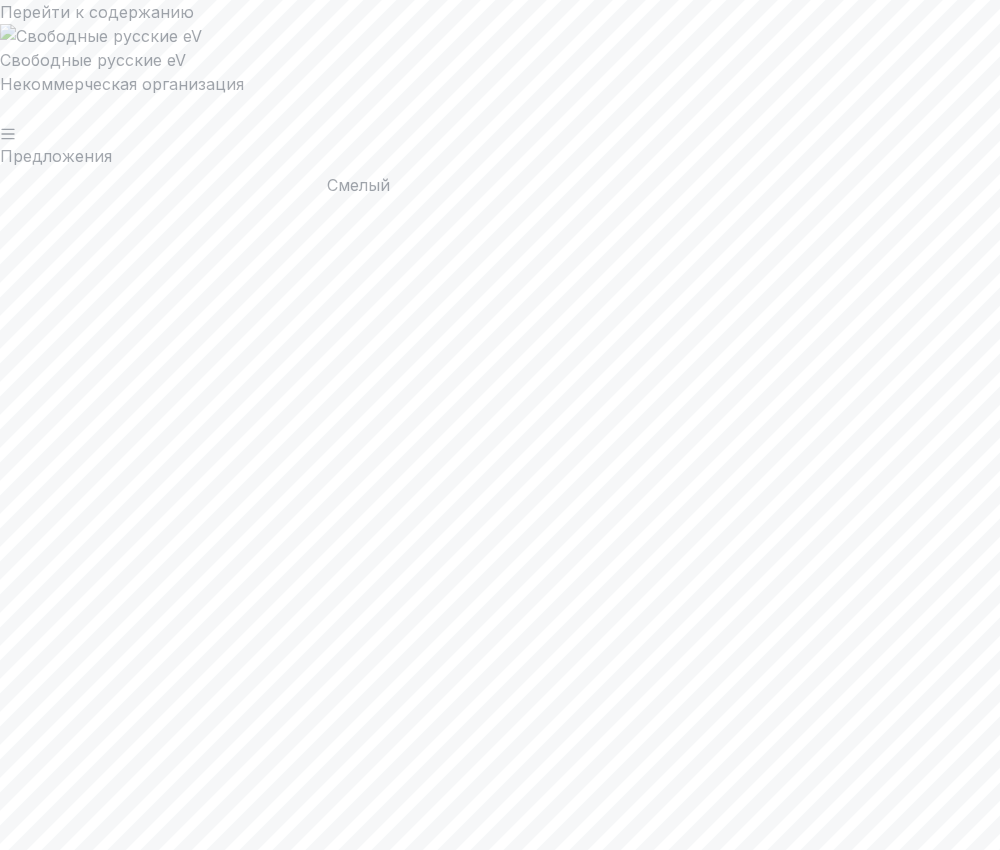 click 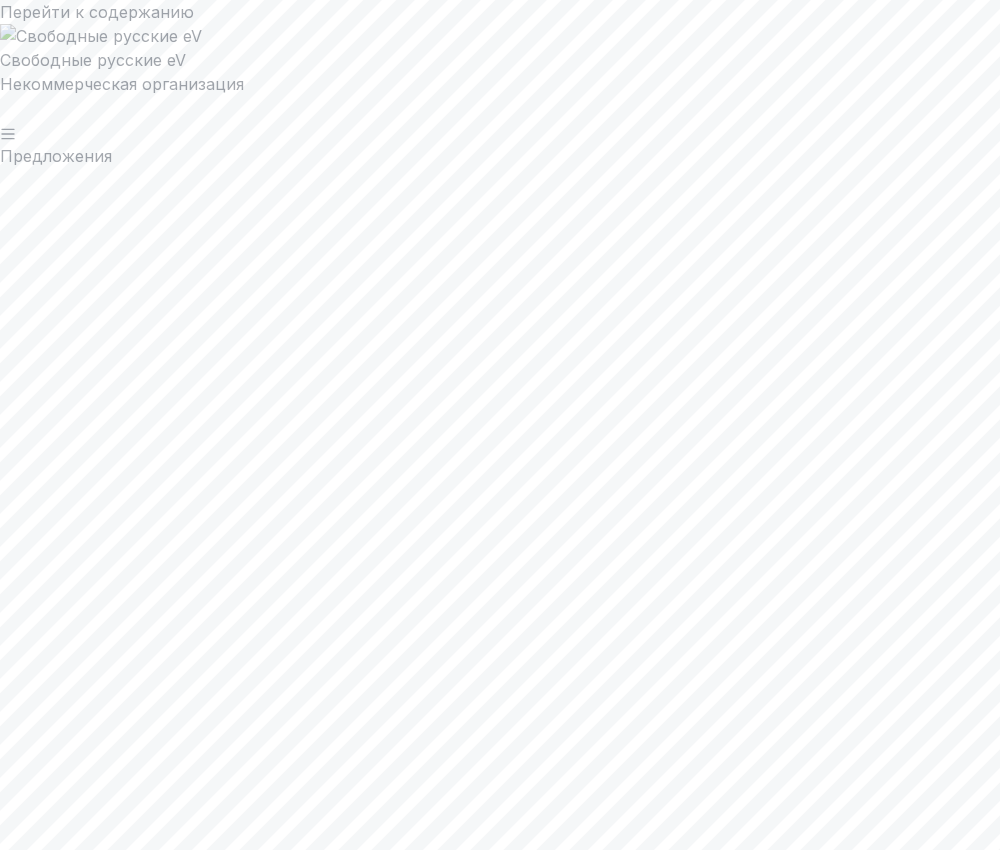 scroll, scrollTop: 5516, scrollLeft: 0, axis: vertical 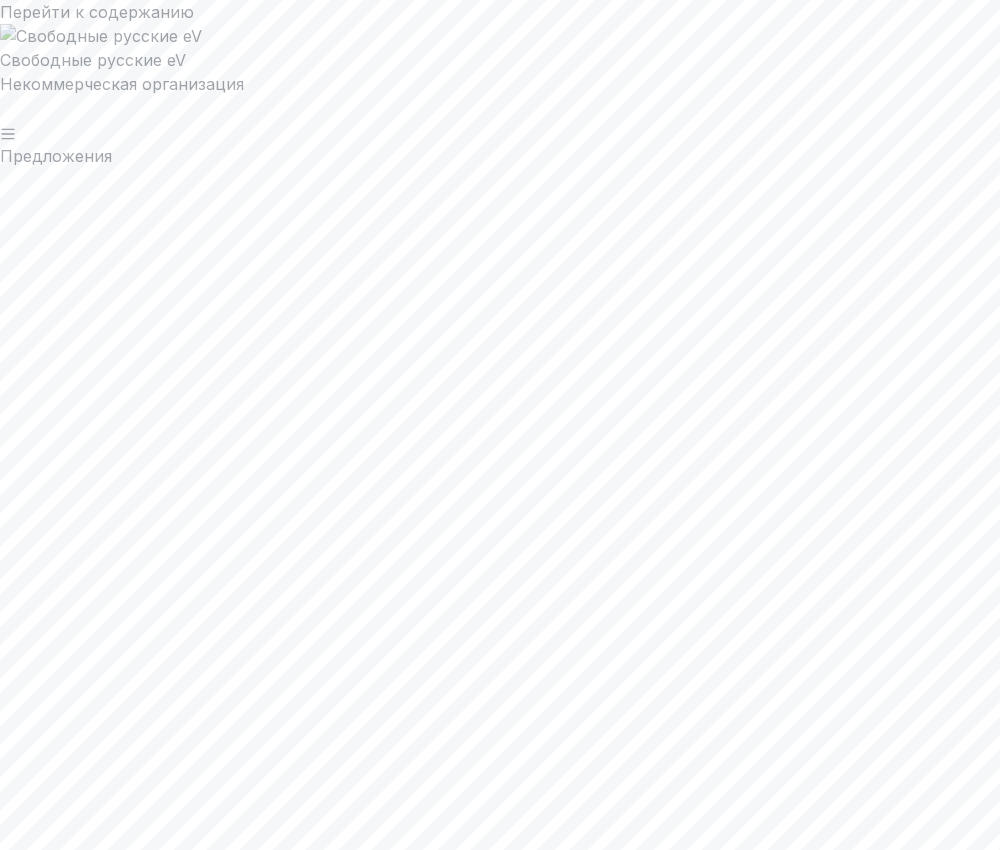 click at bounding box center [500, 14101] 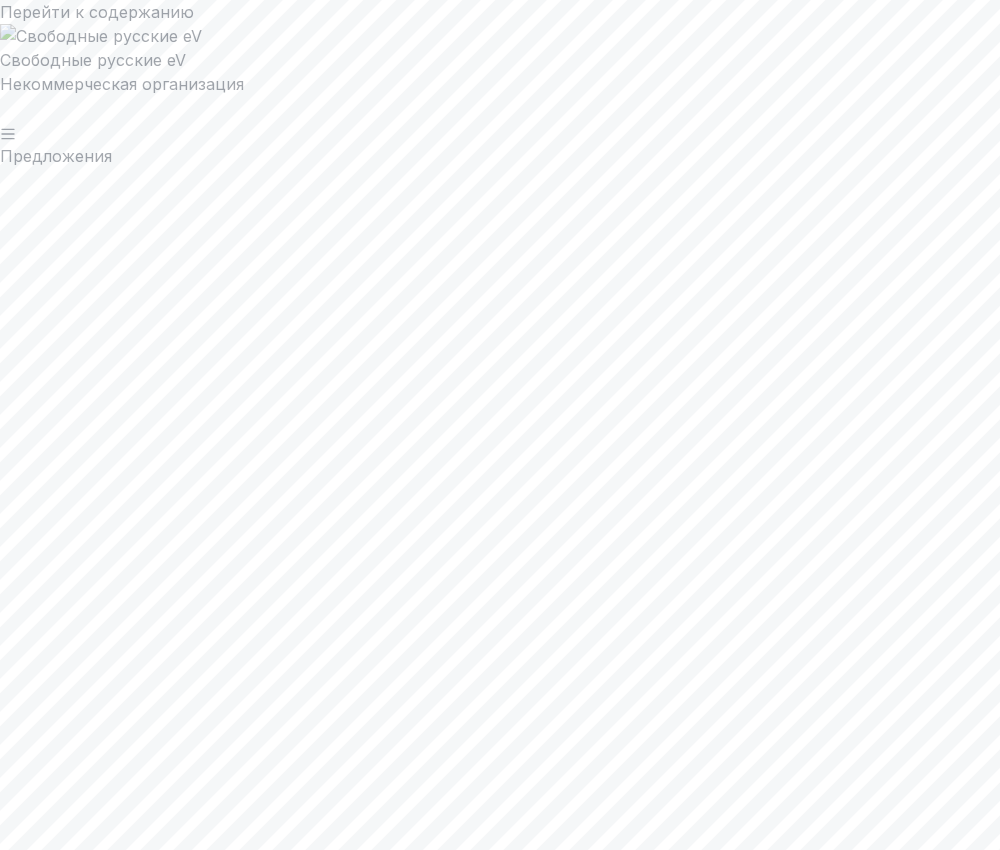 scroll, scrollTop: 5834, scrollLeft: 0, axis: vertical 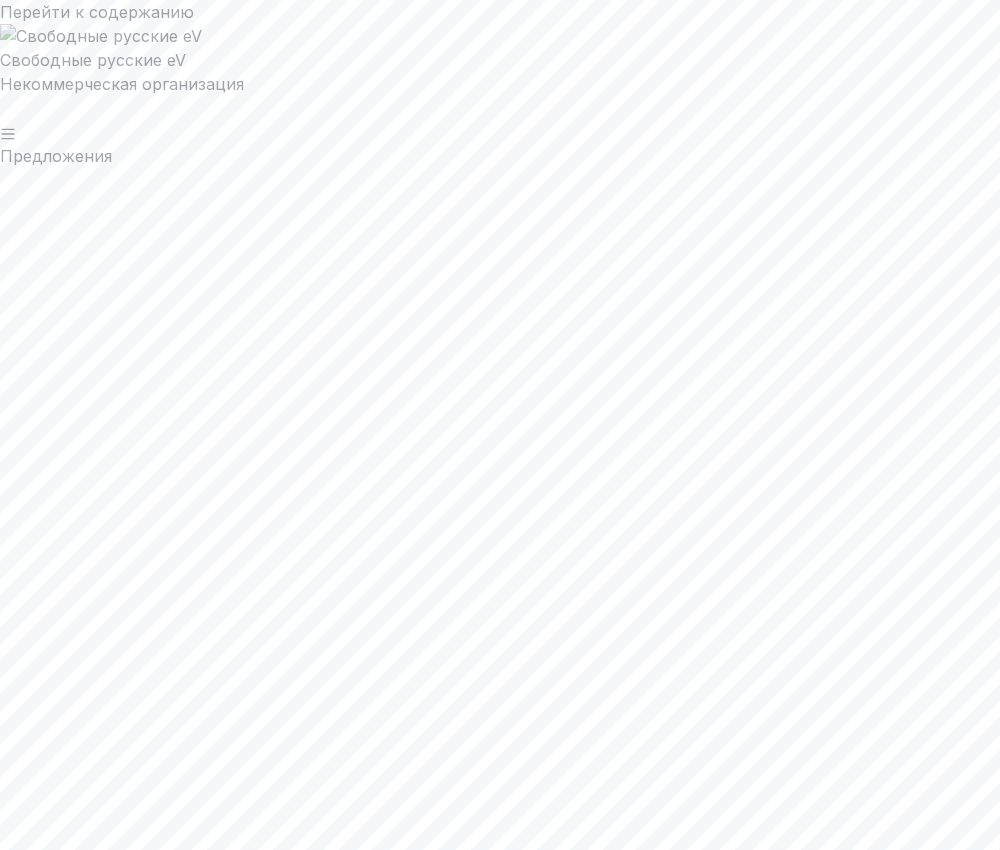 click at bounding box center [500, 16002] 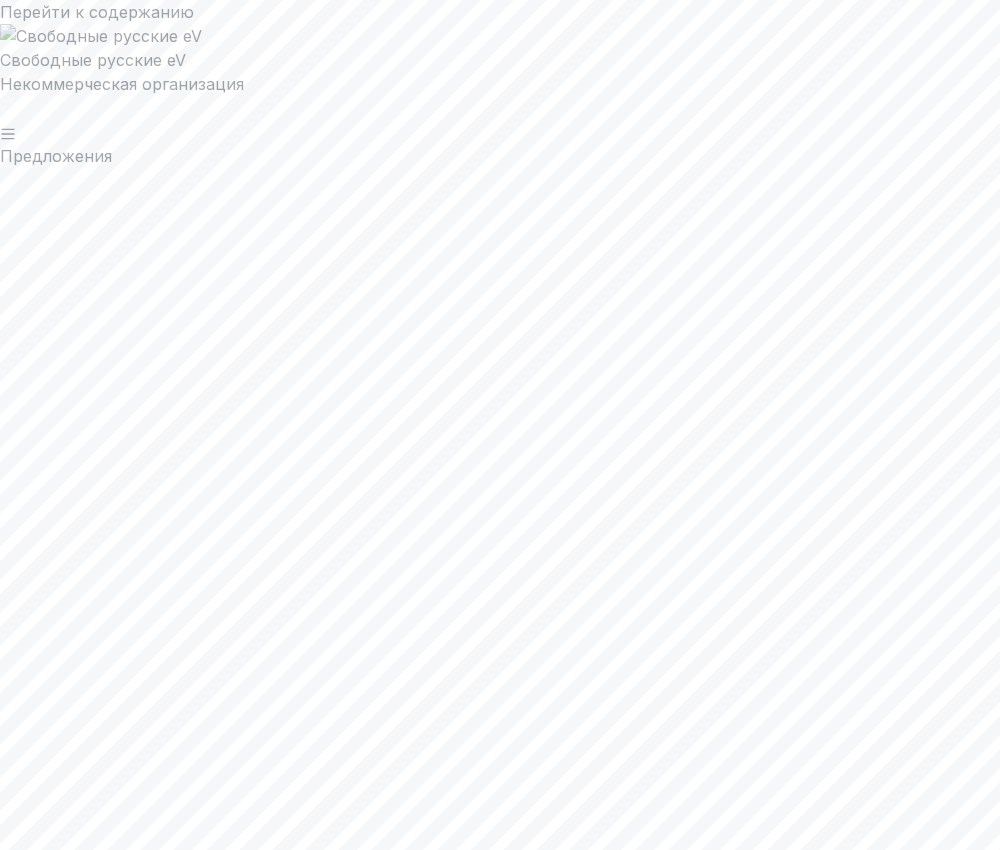 scroll, scrollTop: 7212, scrollLeft: 0, axis: vertical 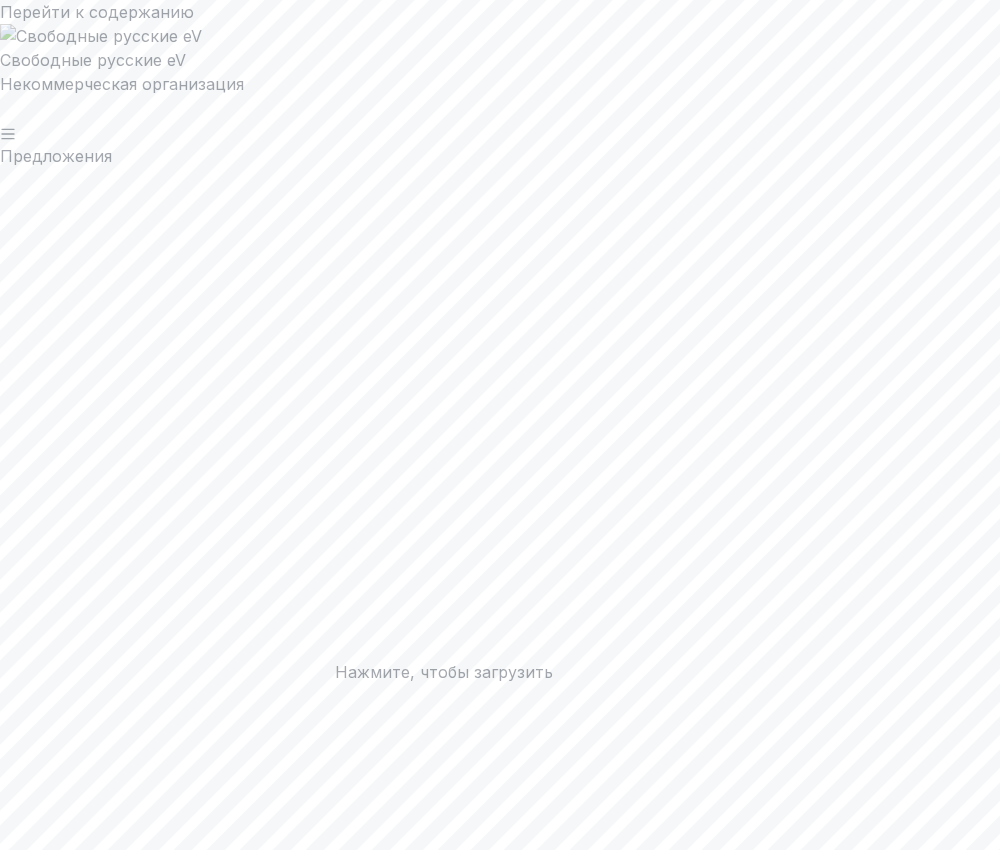 click 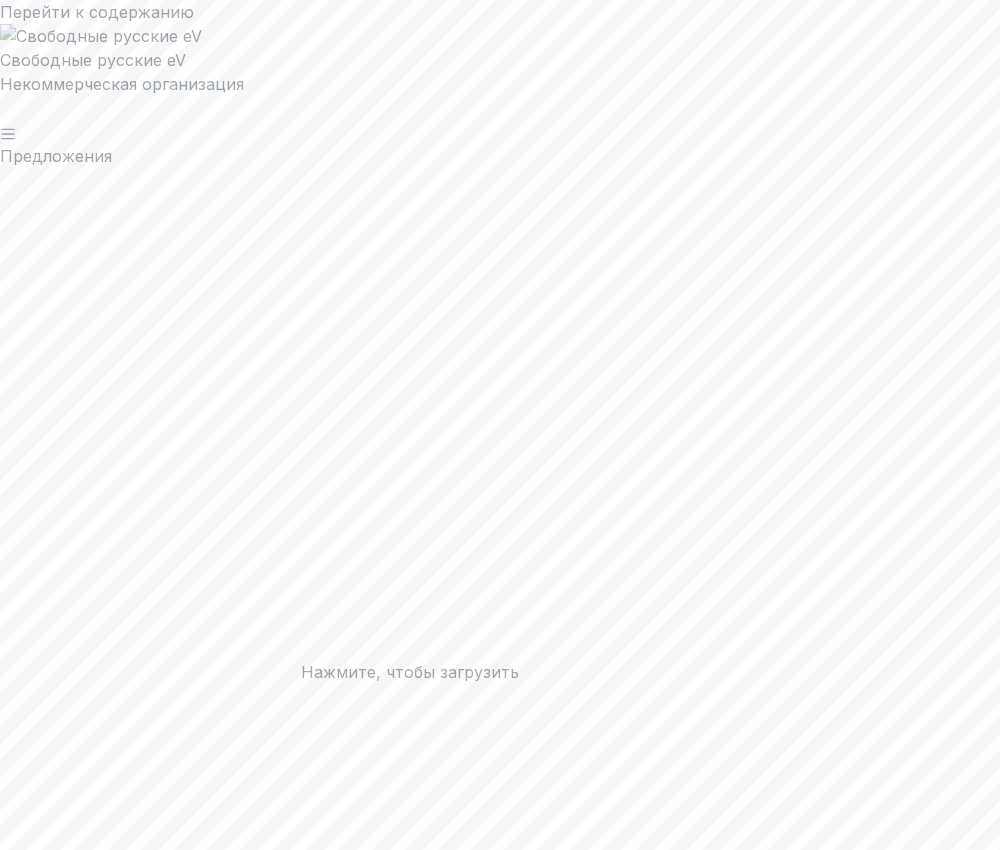 click 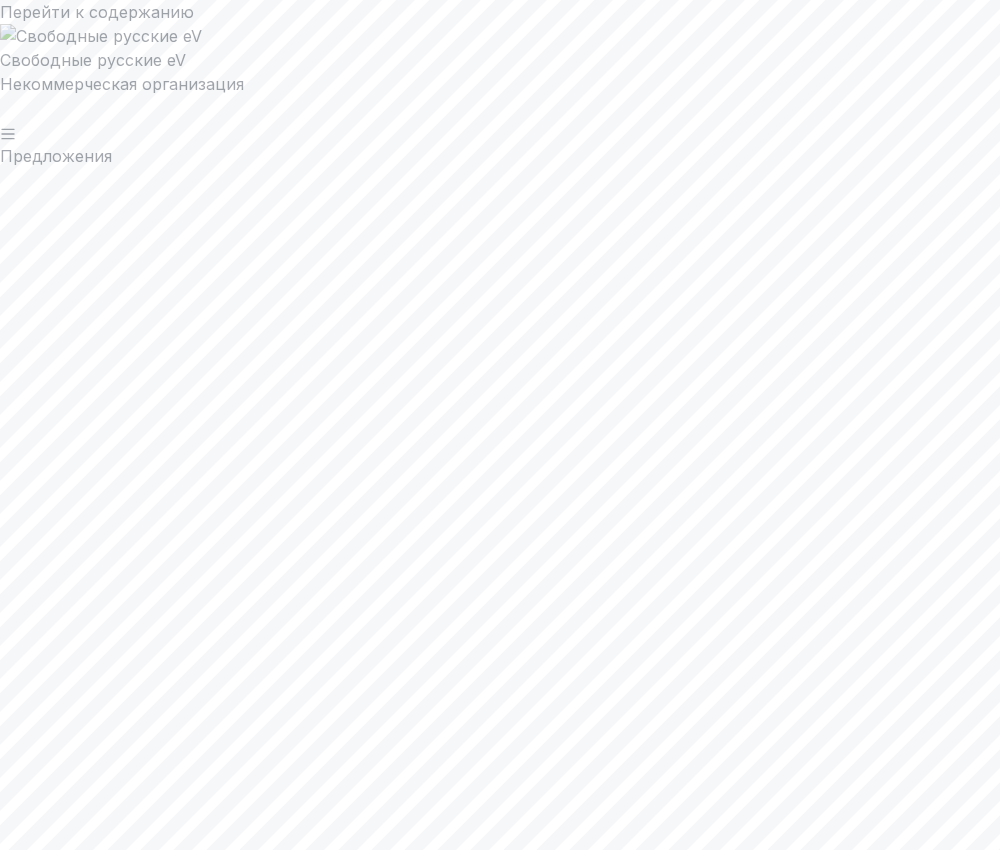 scroll, scrollTop: 449, scrollLeft: 0, axis: vertical 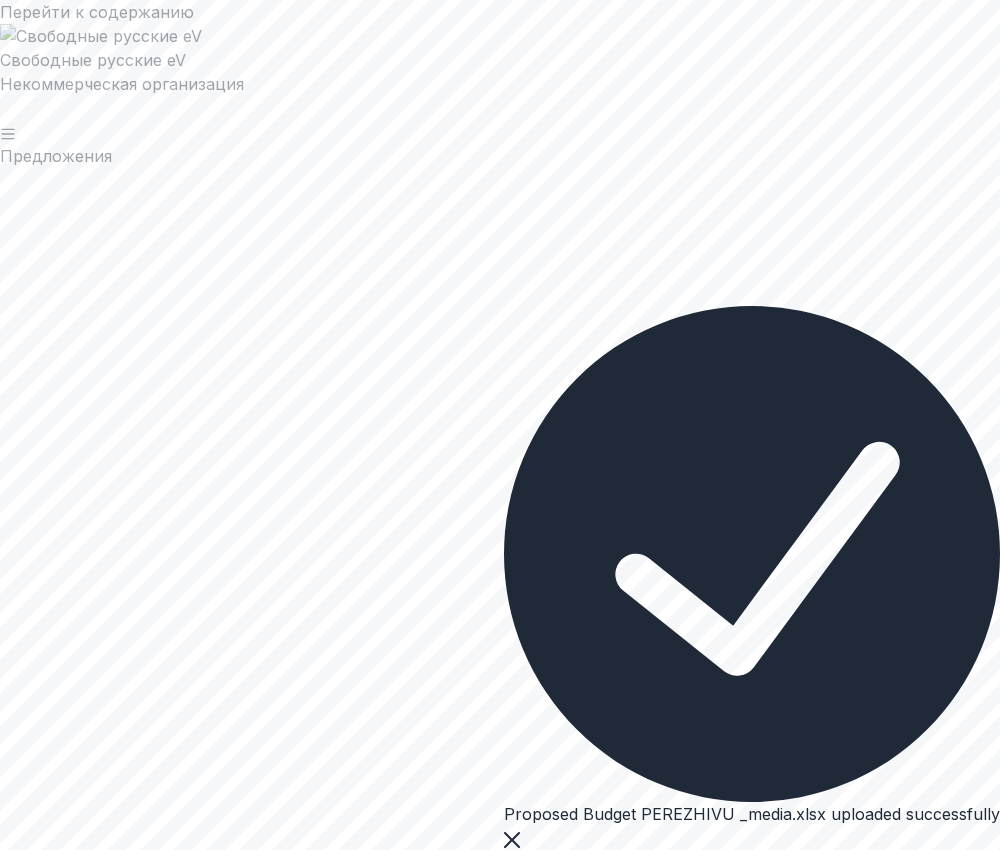 click on "Предлагаемый бюджет ПЕРЕЖИВУ _media.xlsx" at bounding box center [500, 8960] 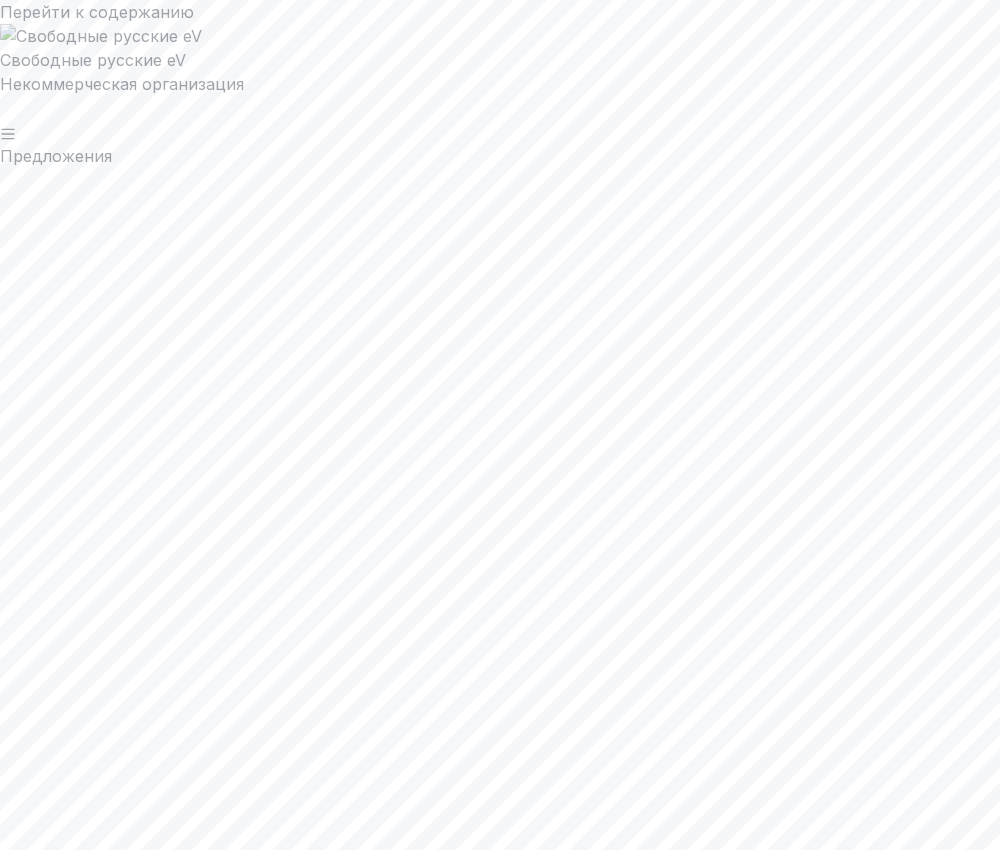 click 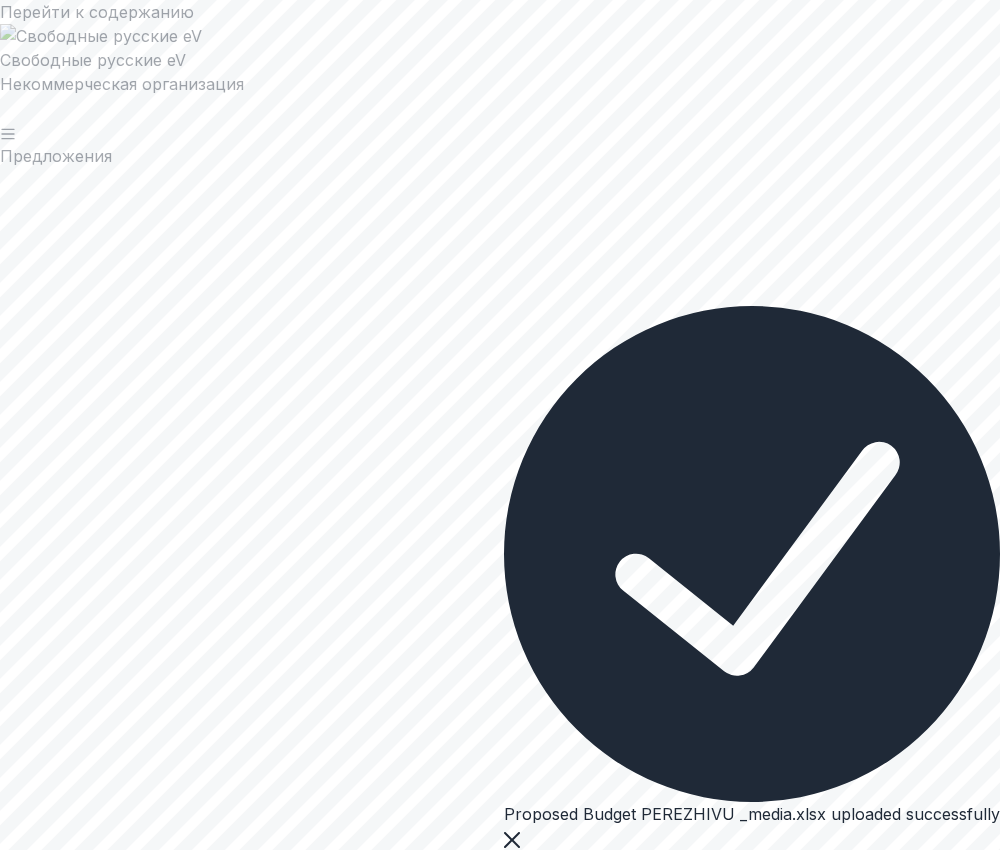 click on "Уведомления Панель инструментов Задачи Предложения Документы" at bounding box center (500, 3276) 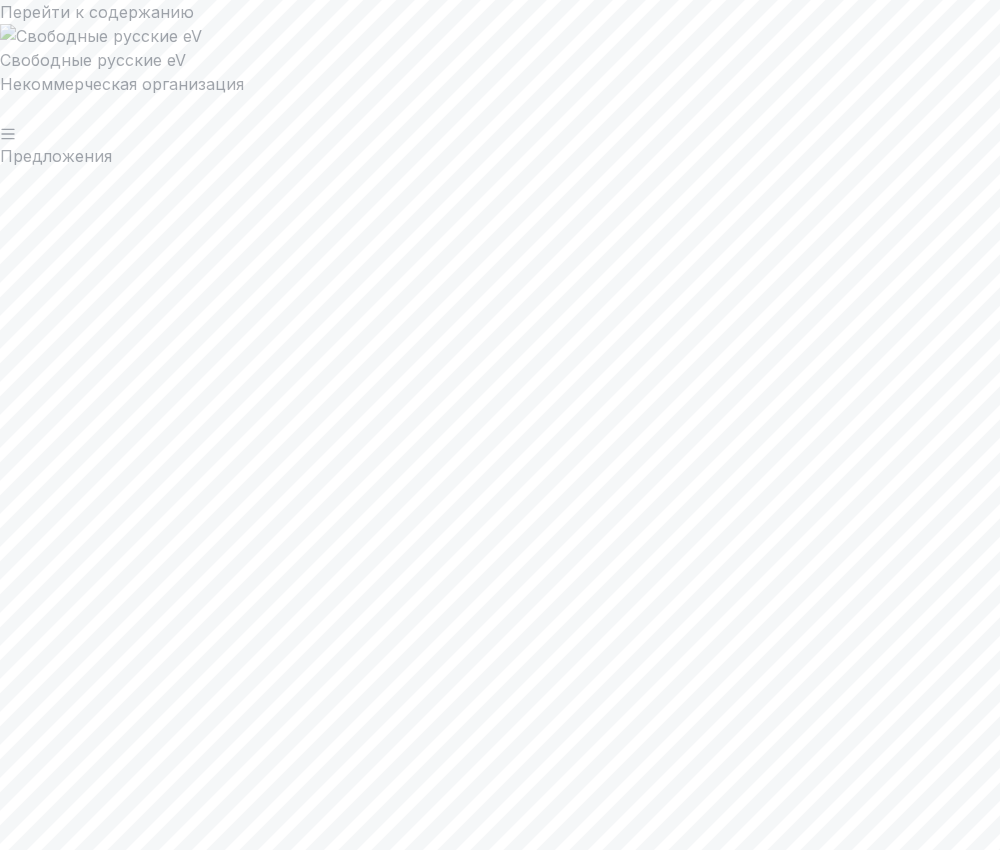 scroll, scrollTop: 1475, scrollLeft: 0, axis: vertical 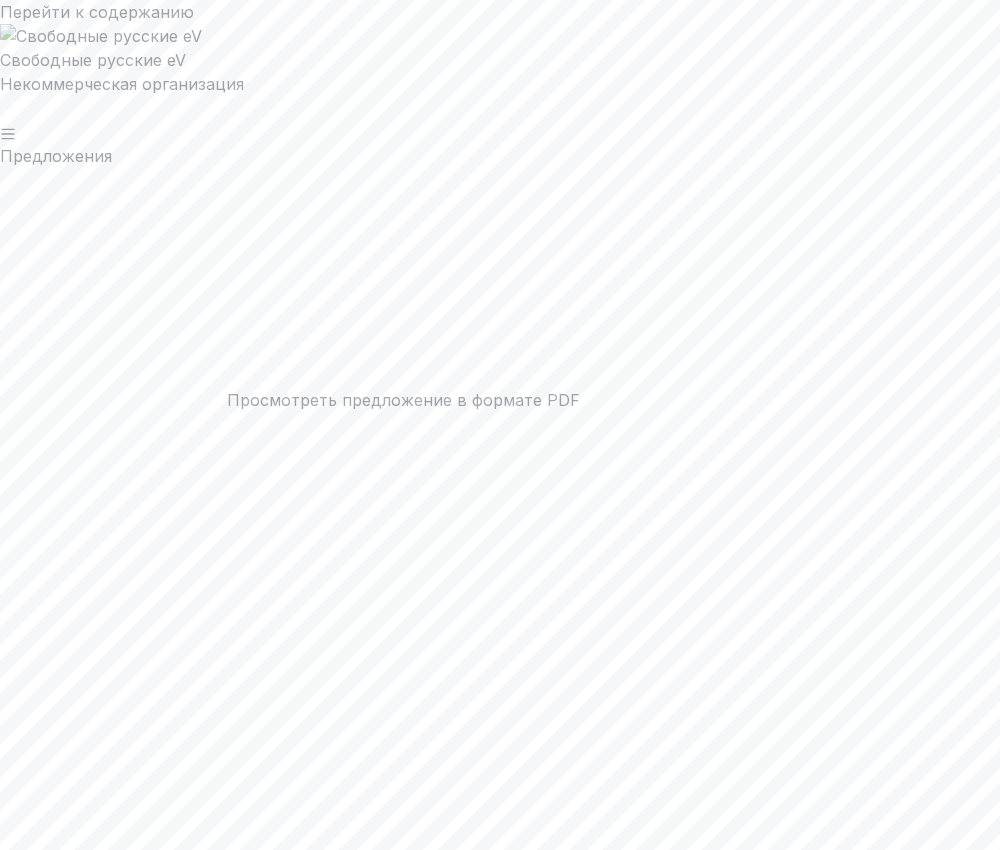 click 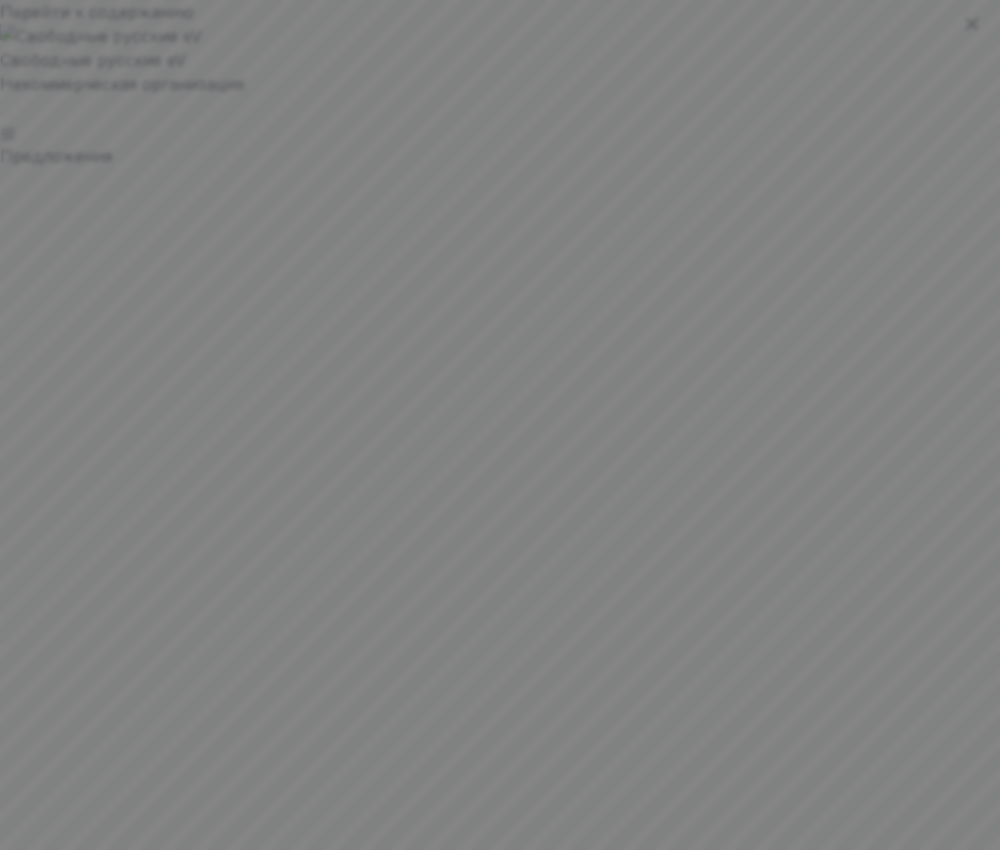 click on "Скачать" at bounding box center [943, 1496] 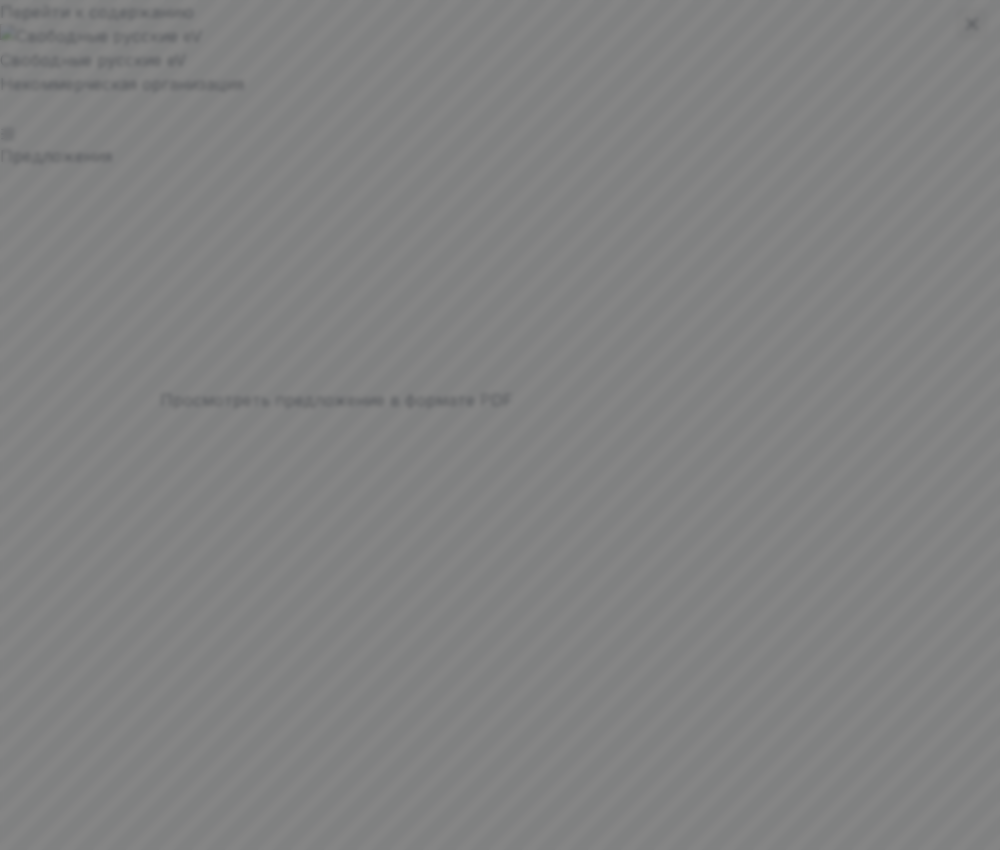 click 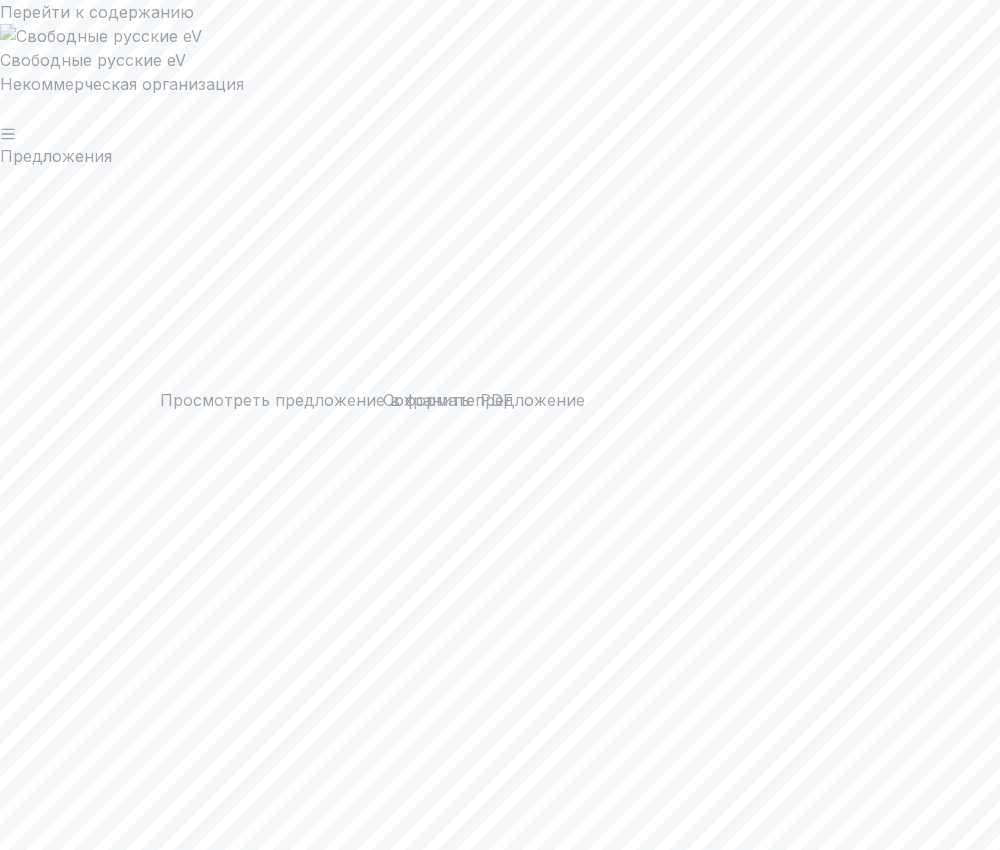 click 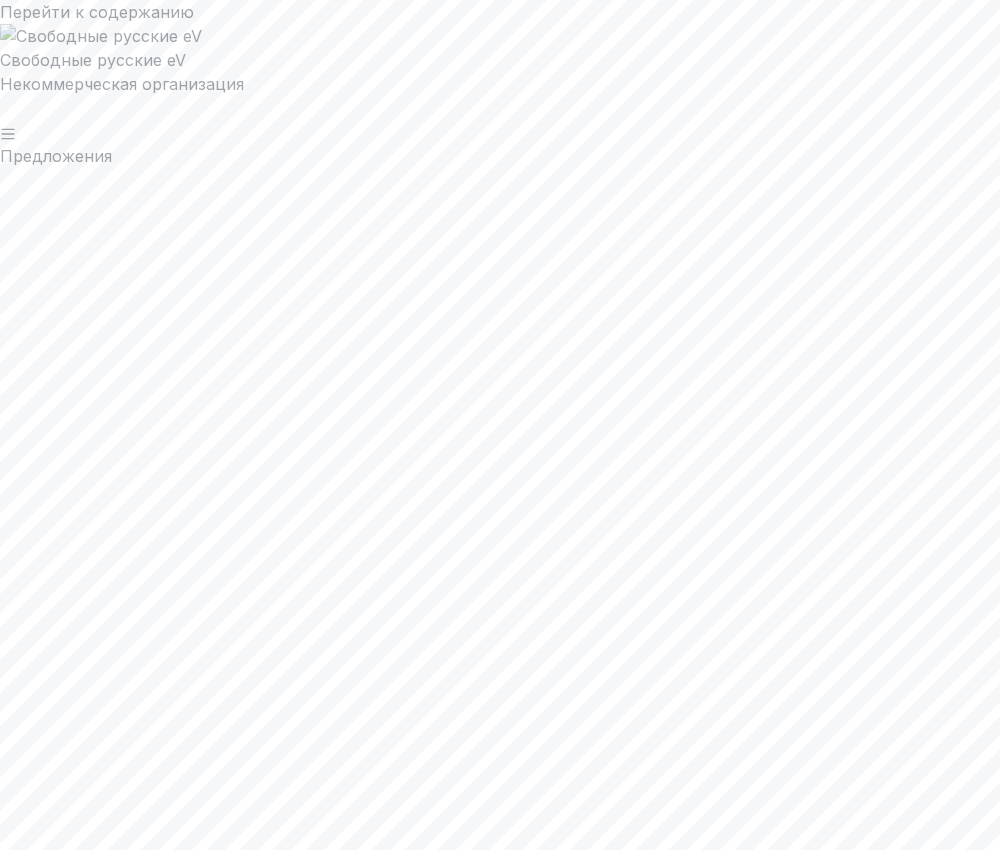 scroll, scrollTop: 6461, scrollLeft: 0, axis: vertical 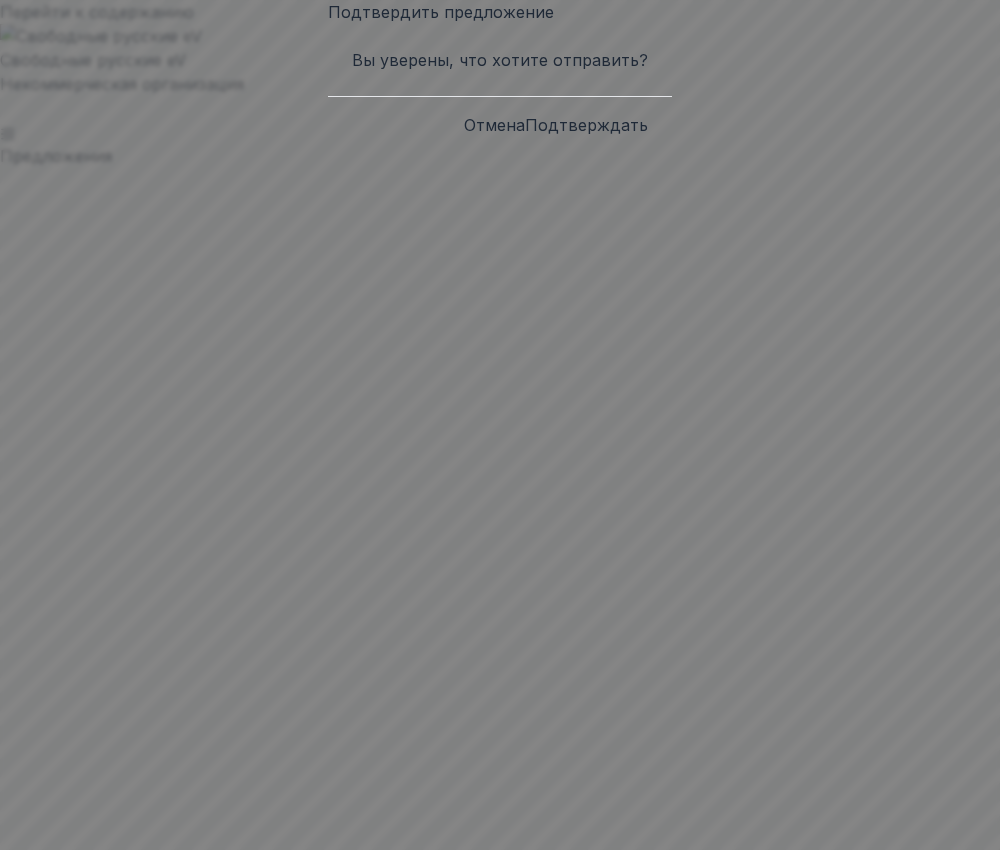 click on "Отмена" at bounding box center (494, 125) 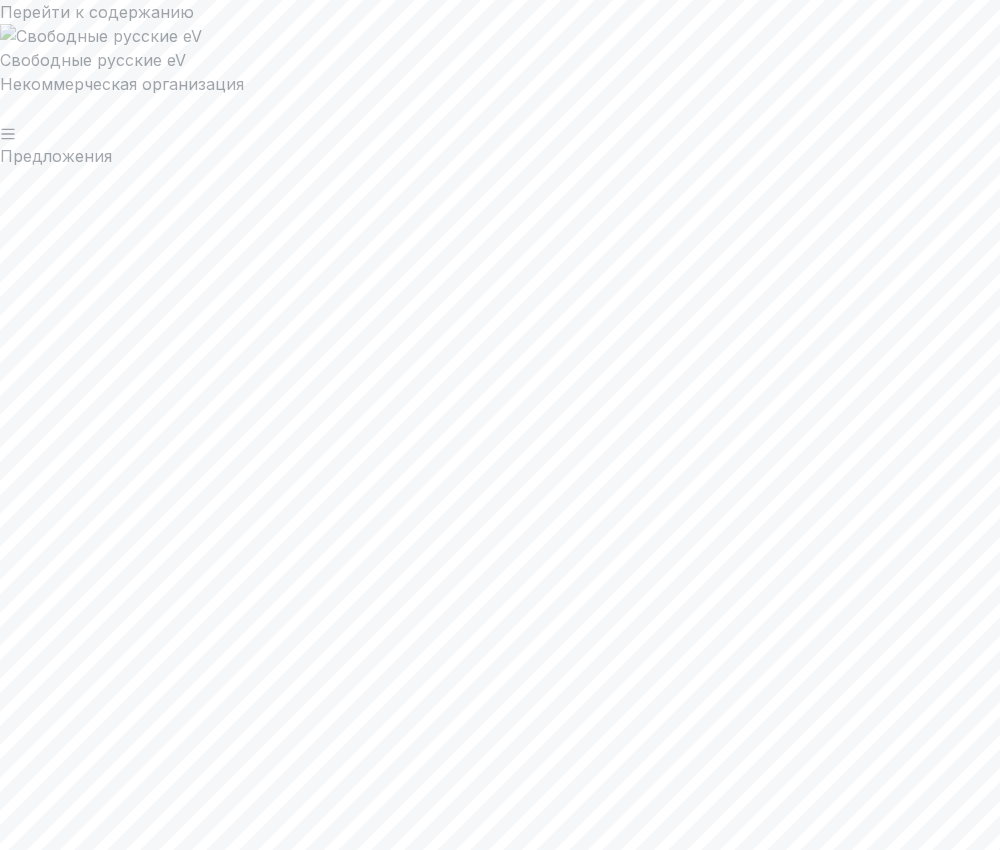 scroll, scrollTop: 6461, scrollLeft: 0, axis: vertical 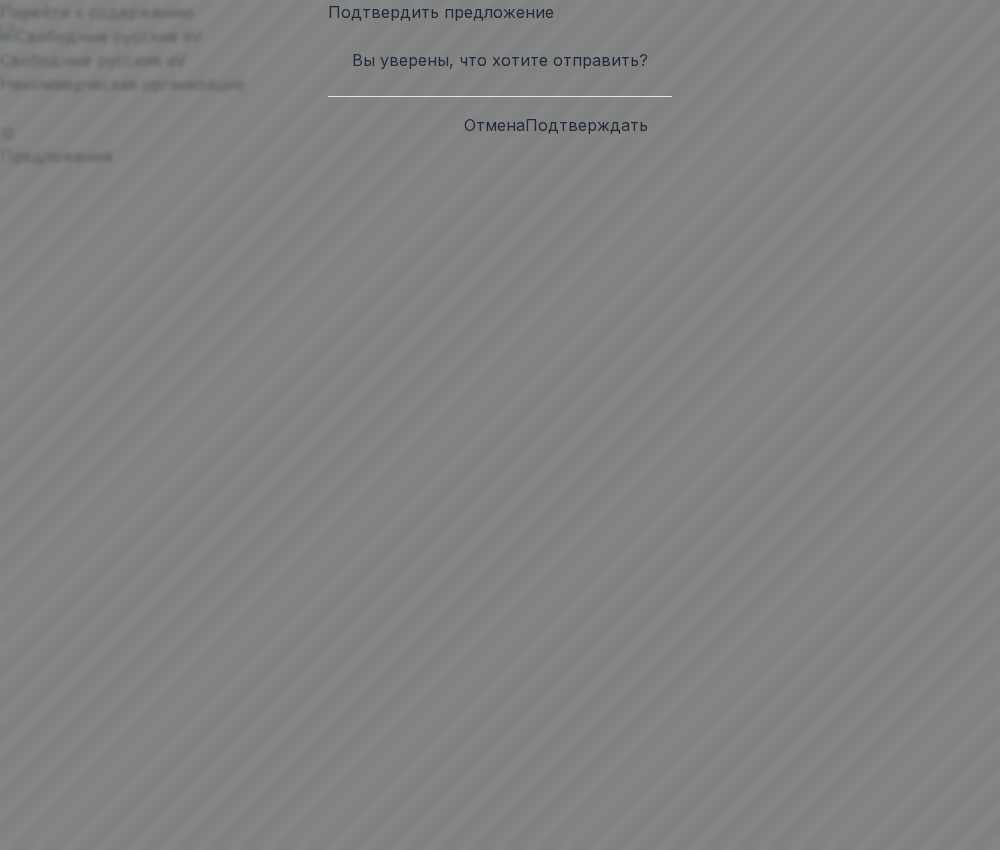 click on "Подтверждать" at bounding box center (586, 125) 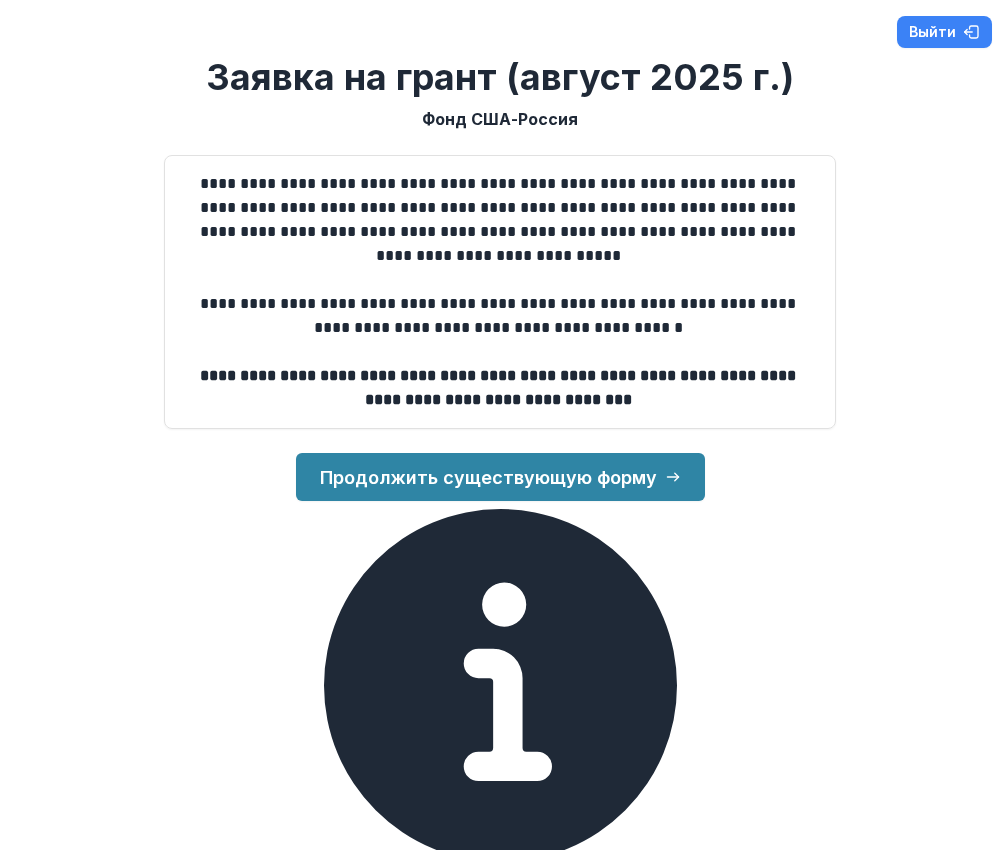click on "[DATE], [TIME]" at bounding box center (618, 874) 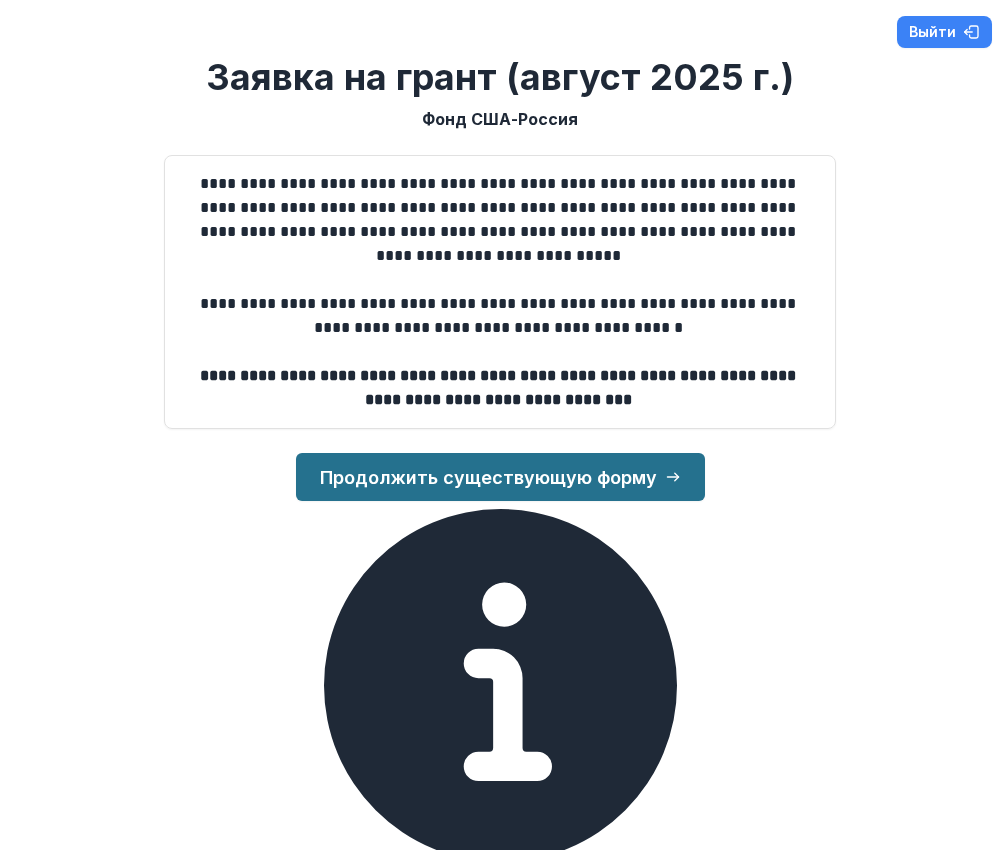 click on "Продолжить существующую форму" at bounding box center (488, 477) 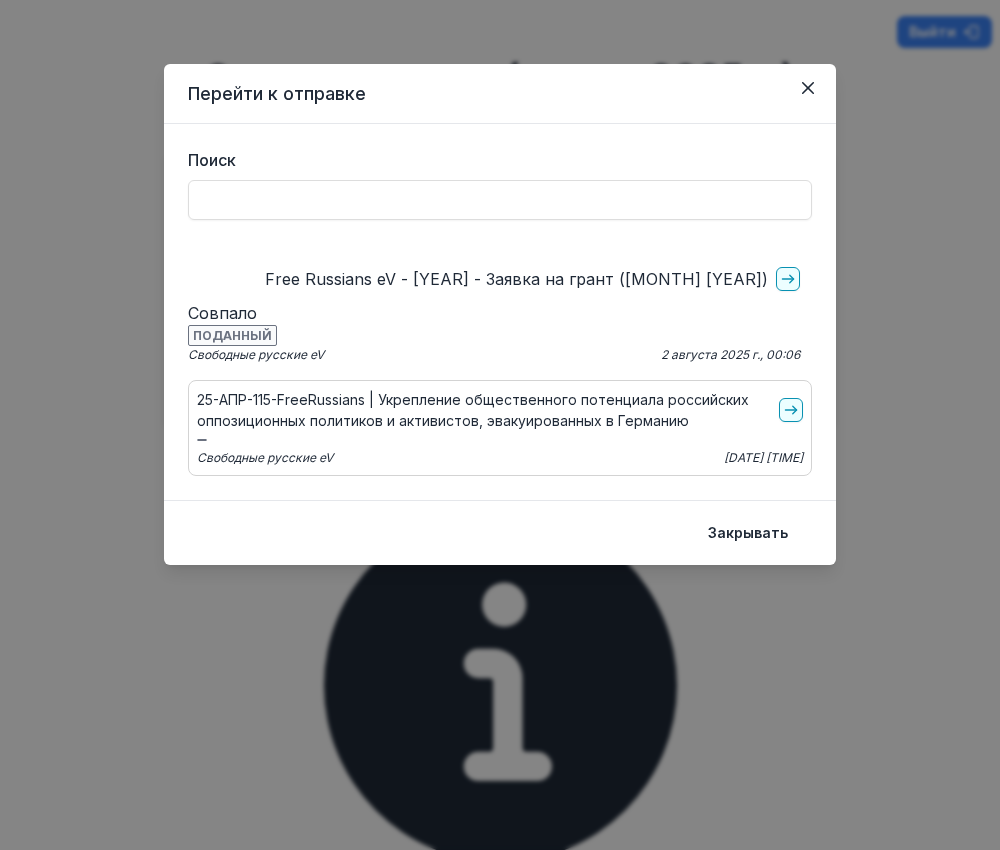 click on "Закрывать" at bounding box center (500, 532) 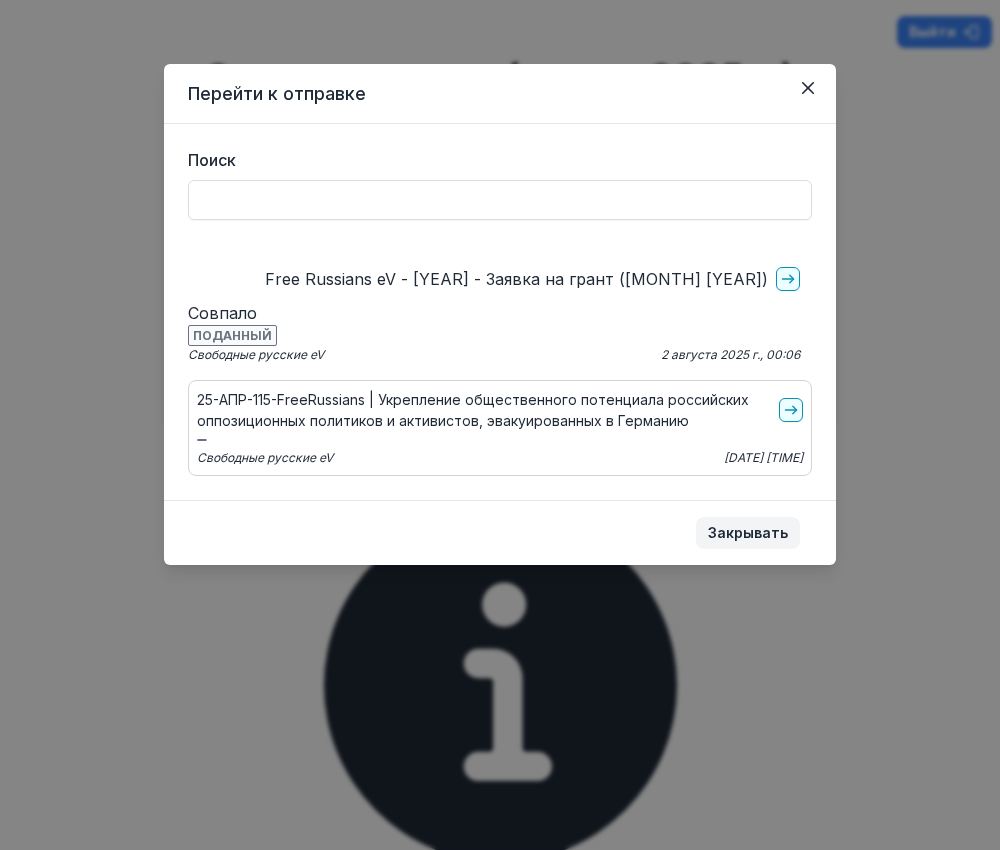 click on "Закрывать" at bounding box center [748, 532] 